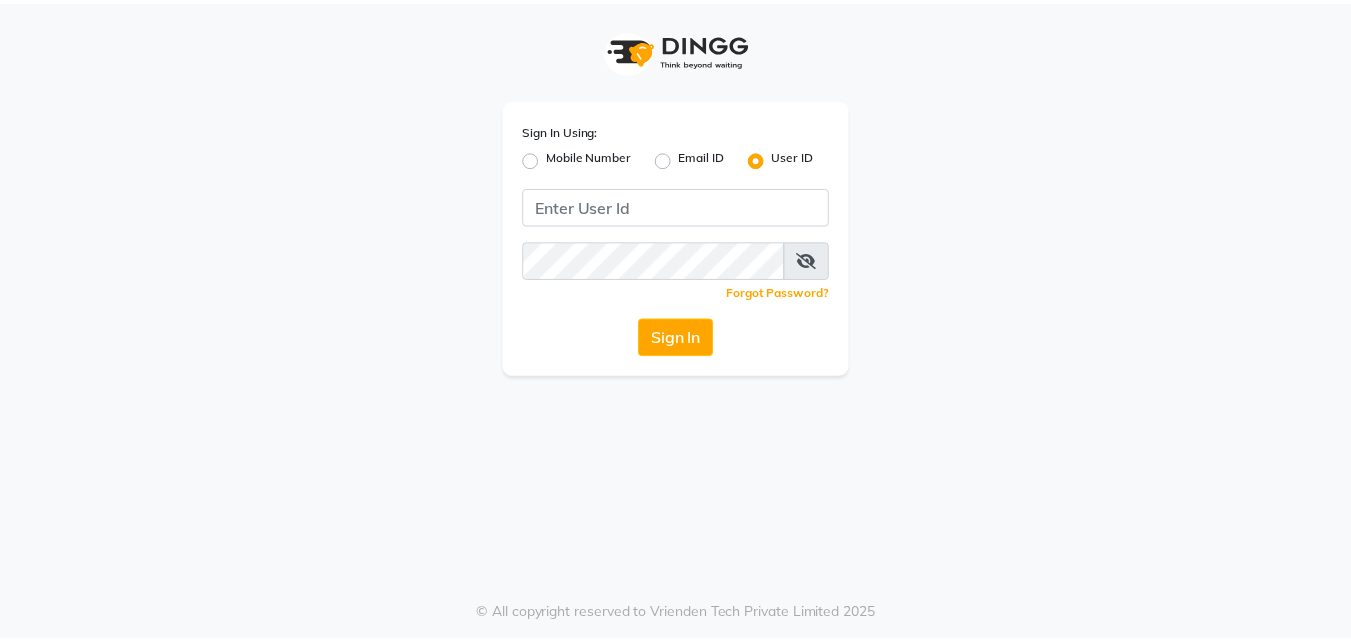 scroll, scrollTop: 0, scrollLeft: 0, axis: both 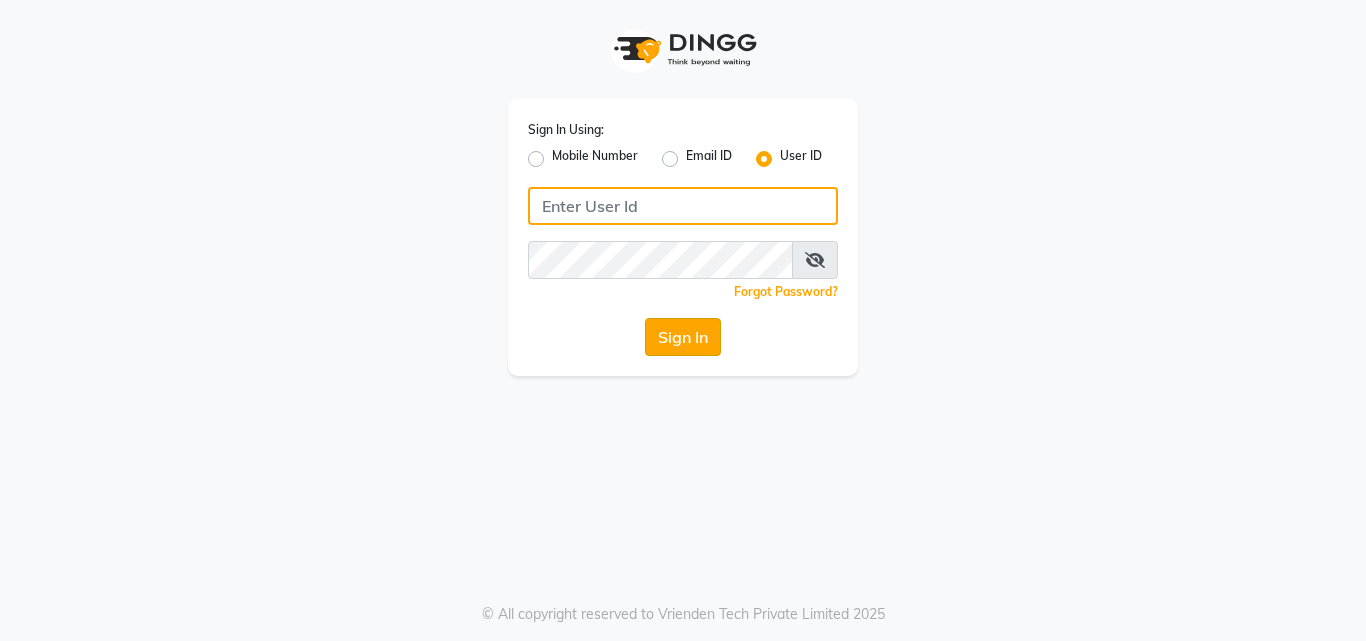 type on "hairloomsalon" 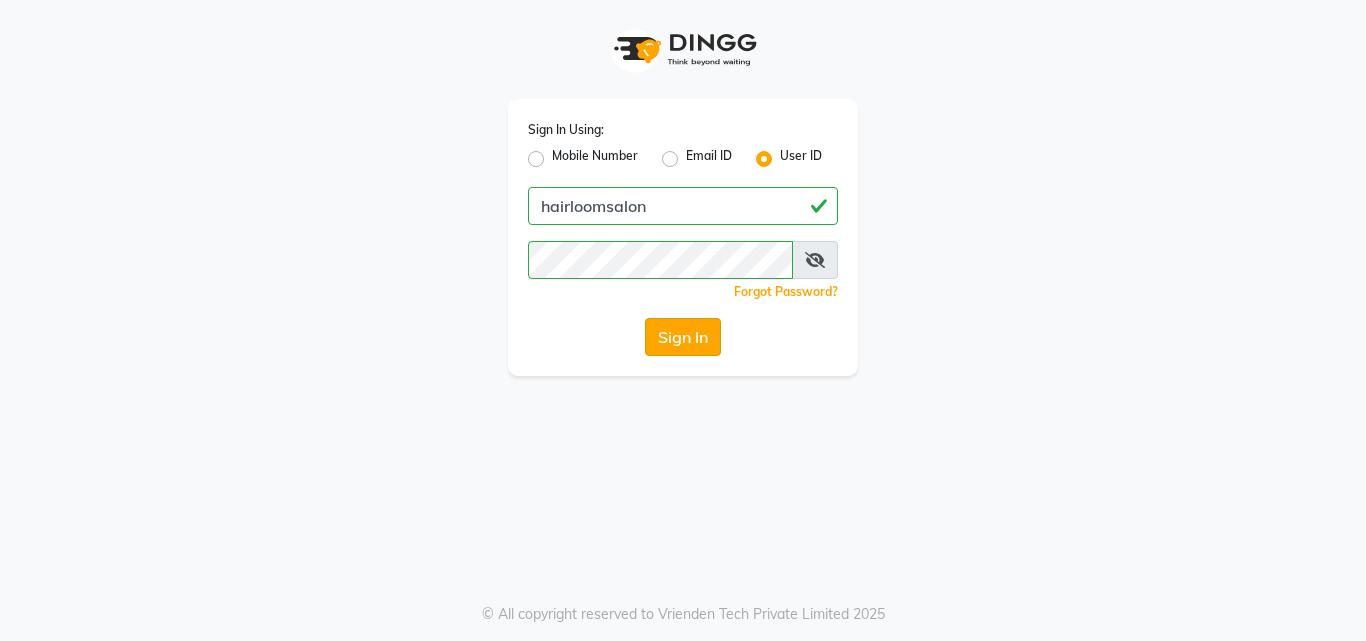 click on "Sign In" 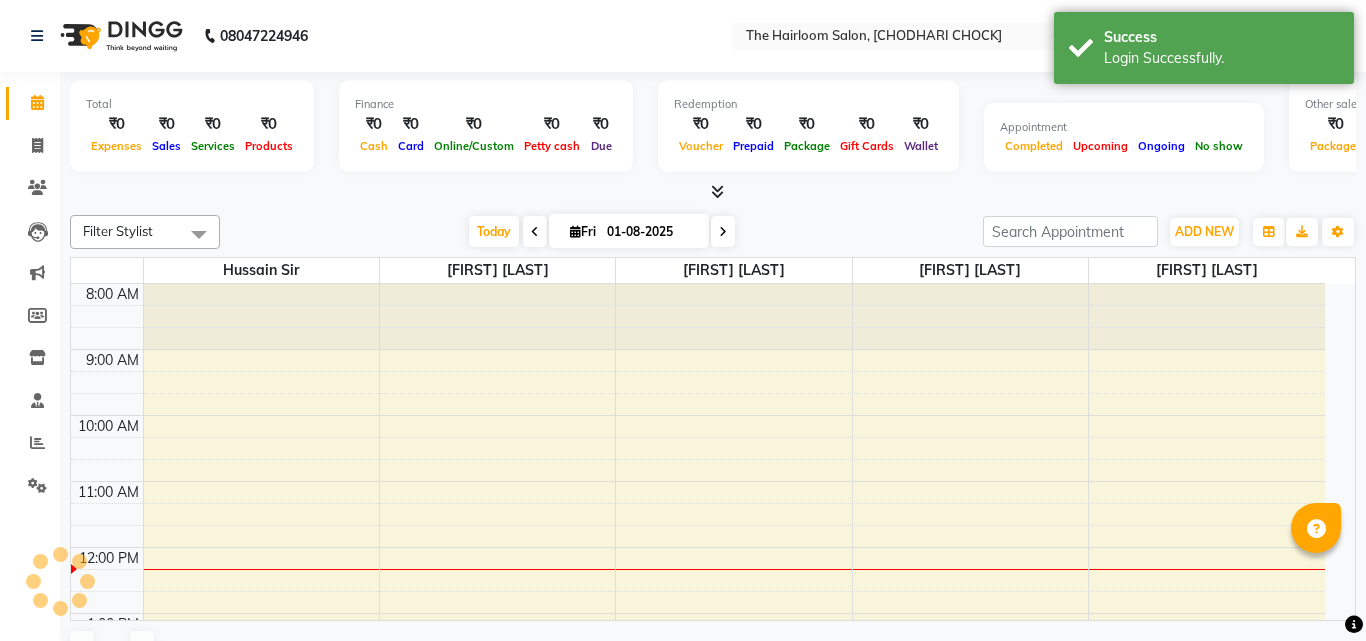 select on "en" 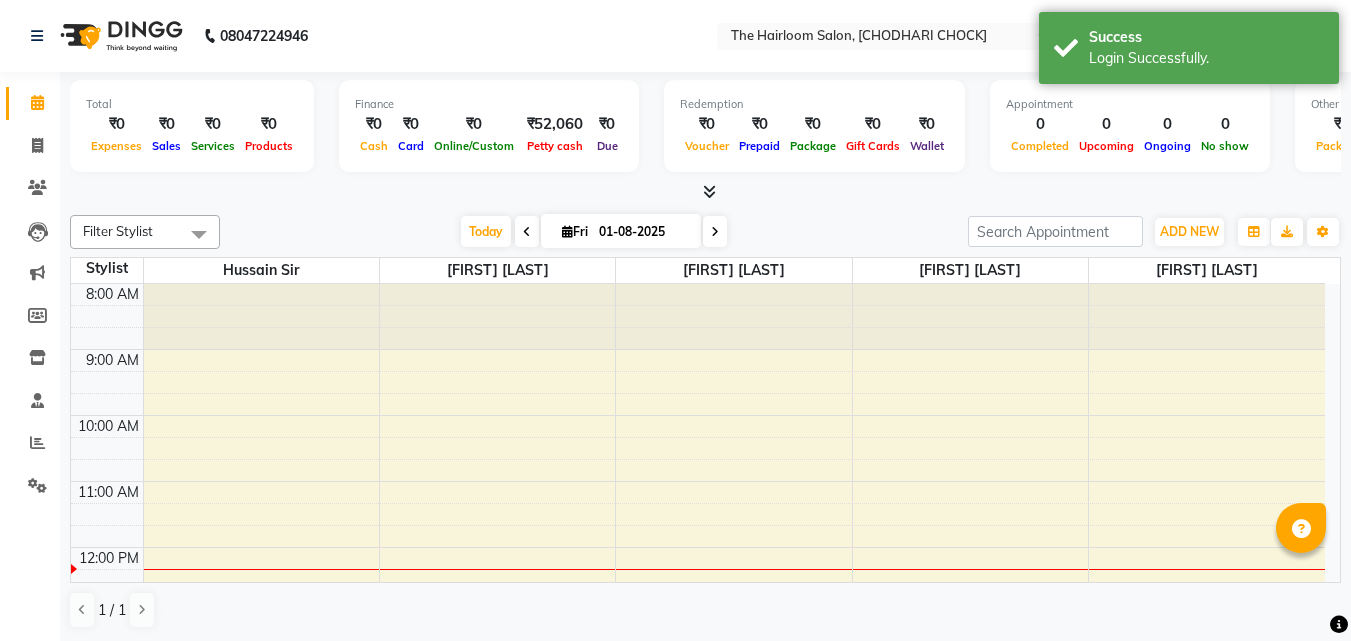 scroll, scrollTop: 0, scrollLeft: 0, axis: both 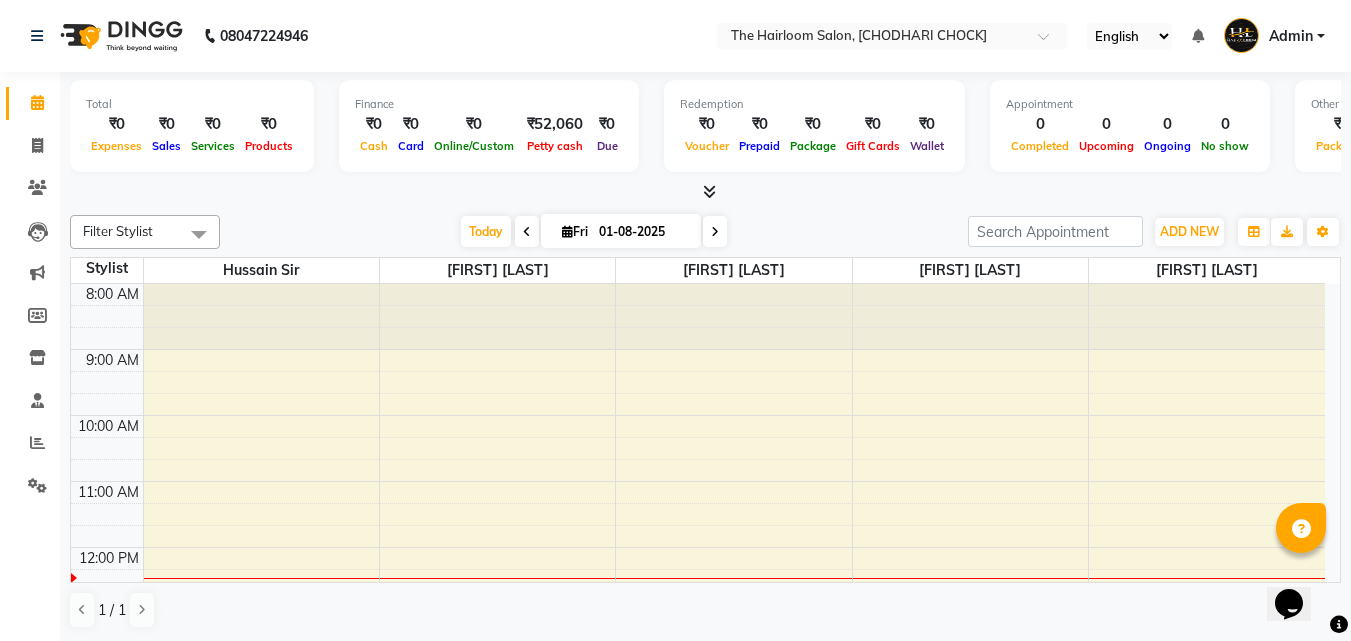 click on "8:00 AM 9:00 AM 10:00 AM 11:00 AM 12:00 PM 1:00 PM 2:00 PM 3:00 PM 4:00 PM 5:00 PM 6:00 PM 7:00 PM 8:00 PM 9:00 PM 10:00 PM 11:00 PM" at bounding box center (698, 811) 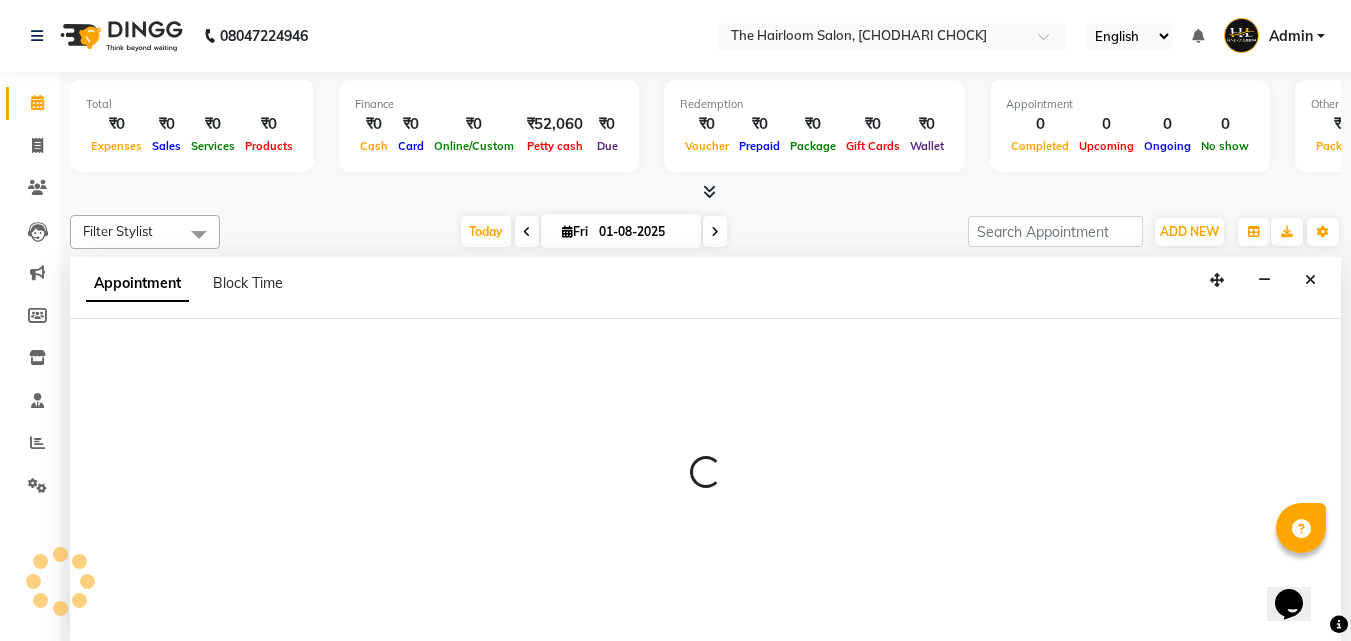 scroll, scrollTop: 1, scrollLeft: 0, axis: vertical 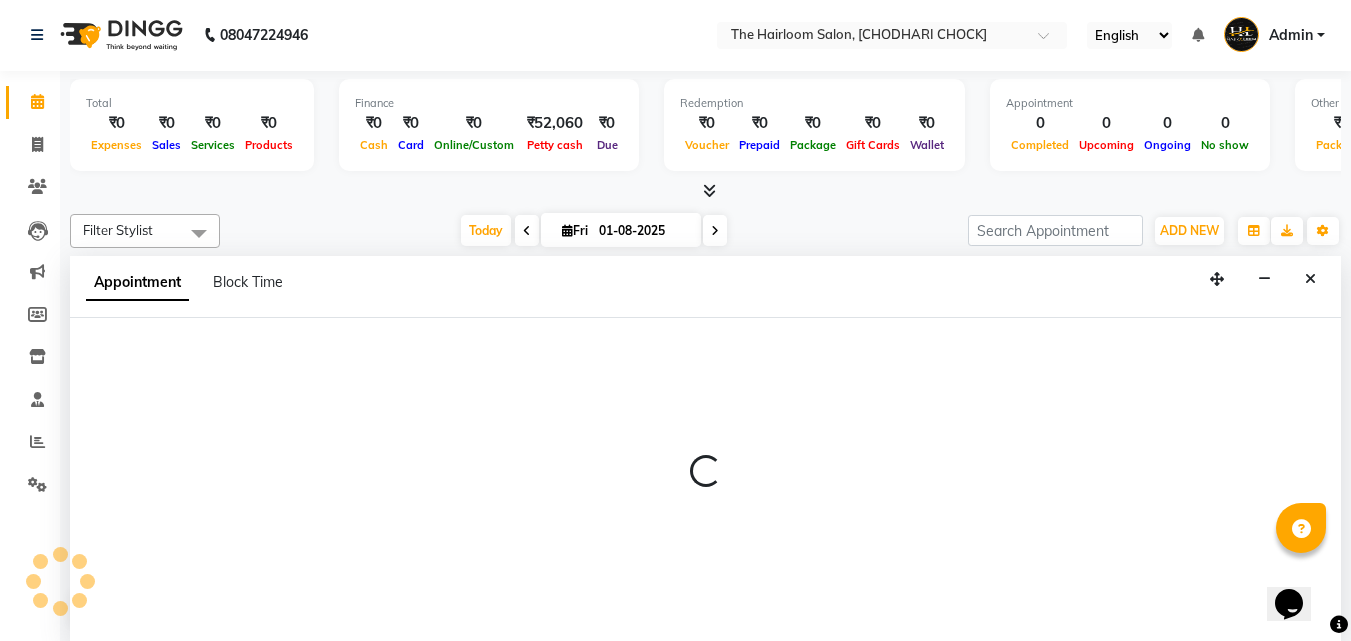 select on "41756" 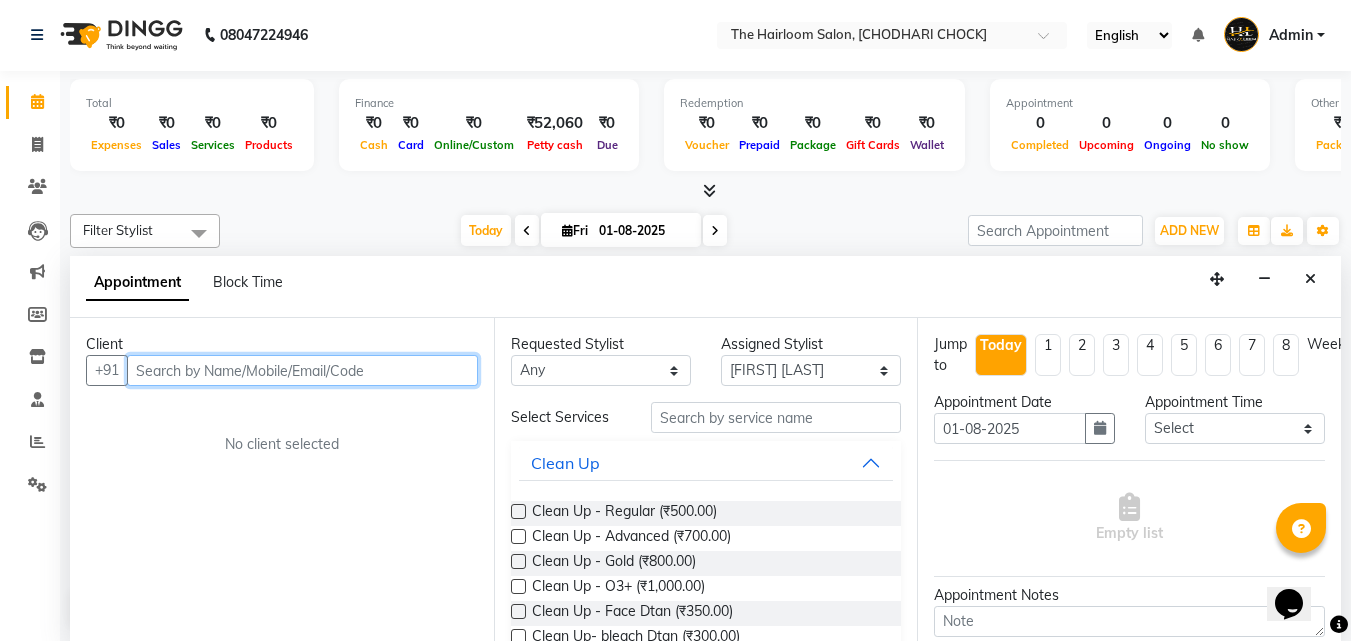 click at bounding box center (302, 370) 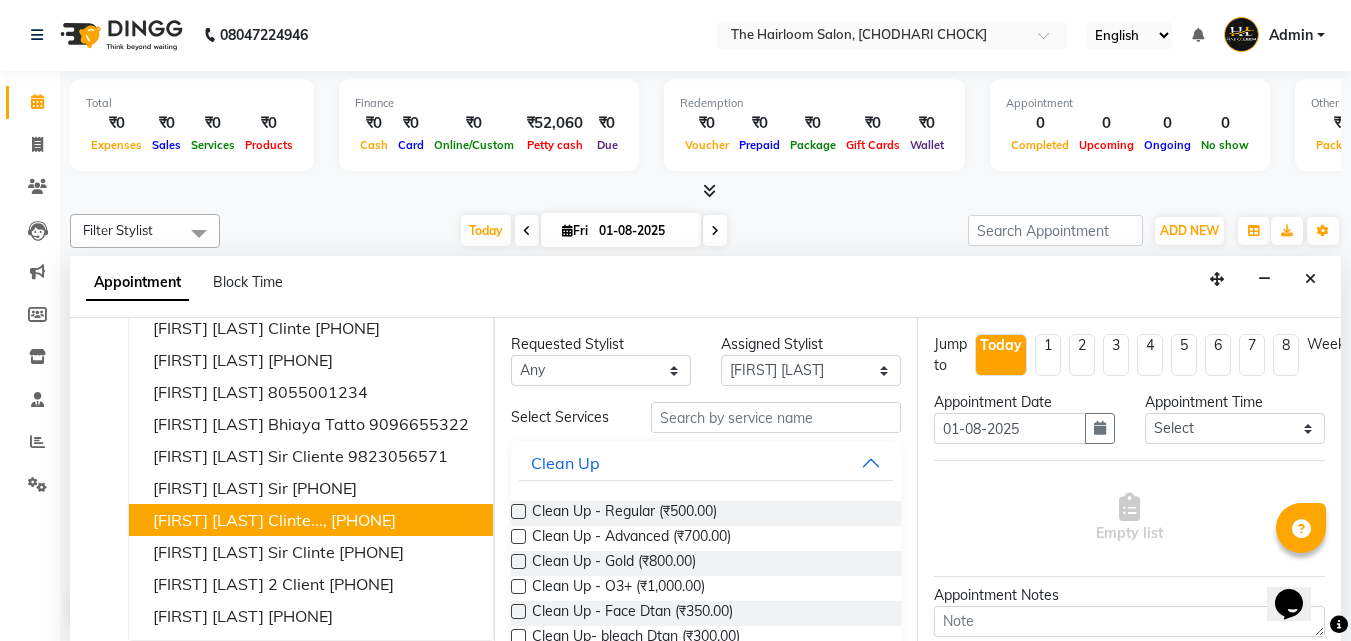 scroll, scrollTop: 0, scrollLeft: 0, axis: both 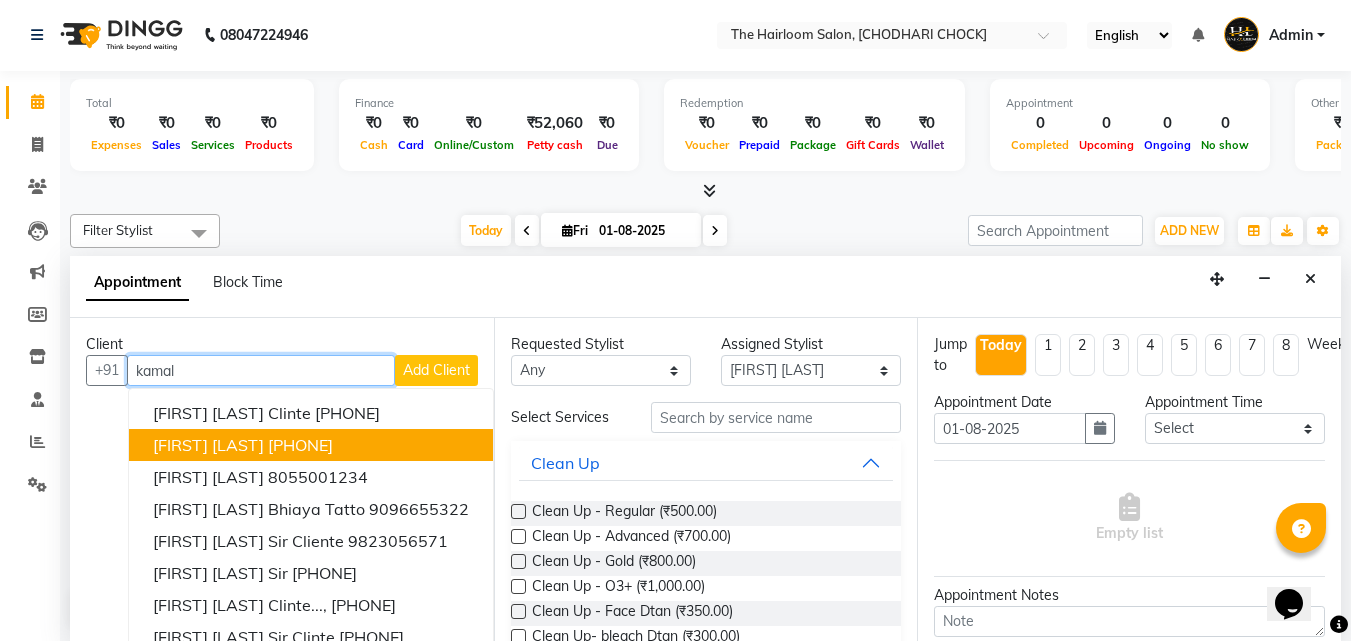 click on "[FIRST] [LAST]" at bounding box center [208, 445] 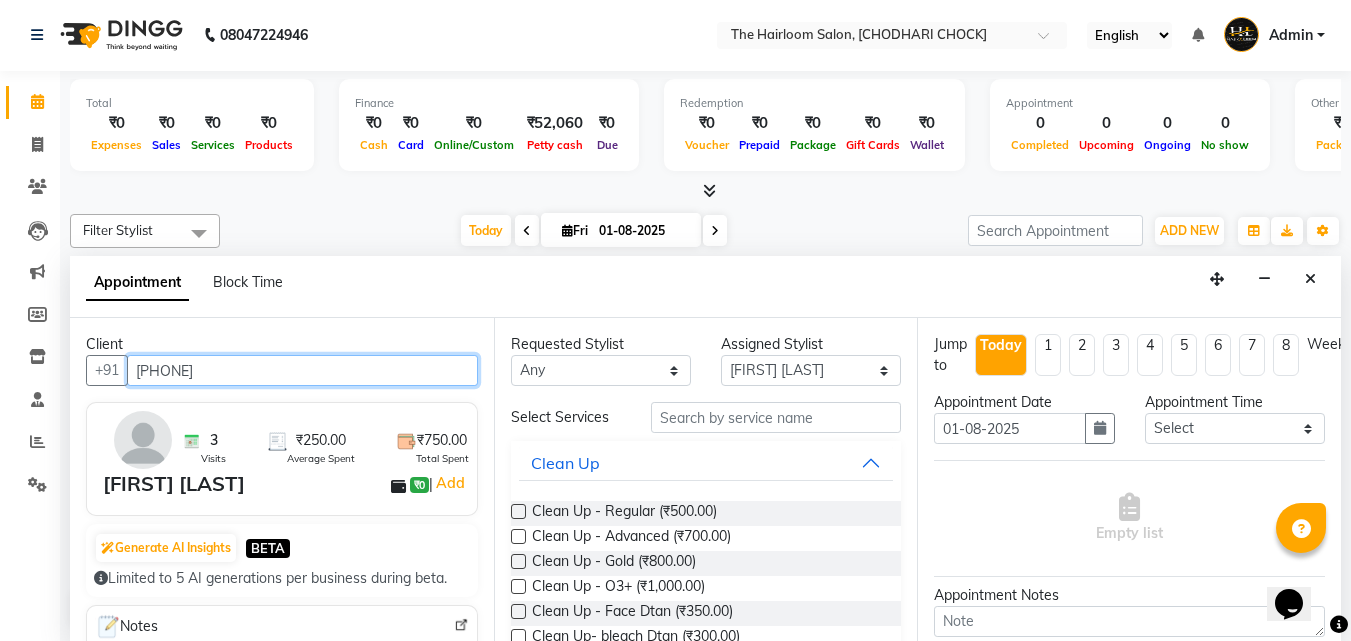 type on "[PHONE]" 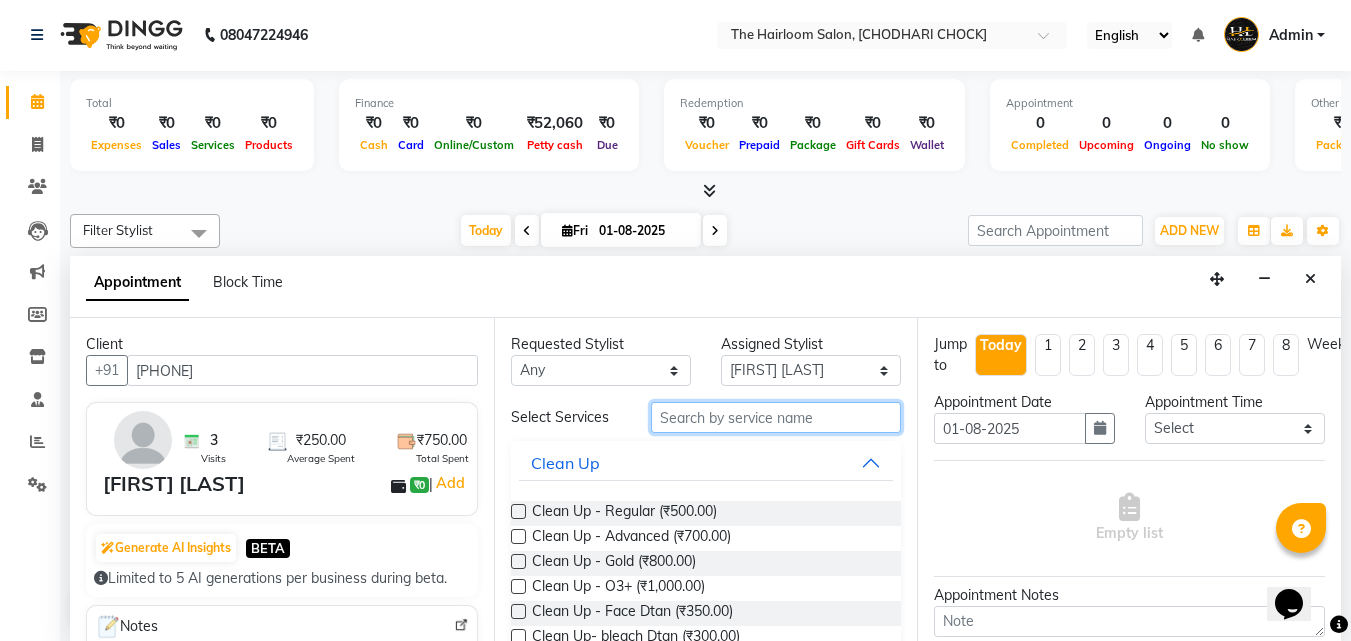 click at bounding box center (776, 417) 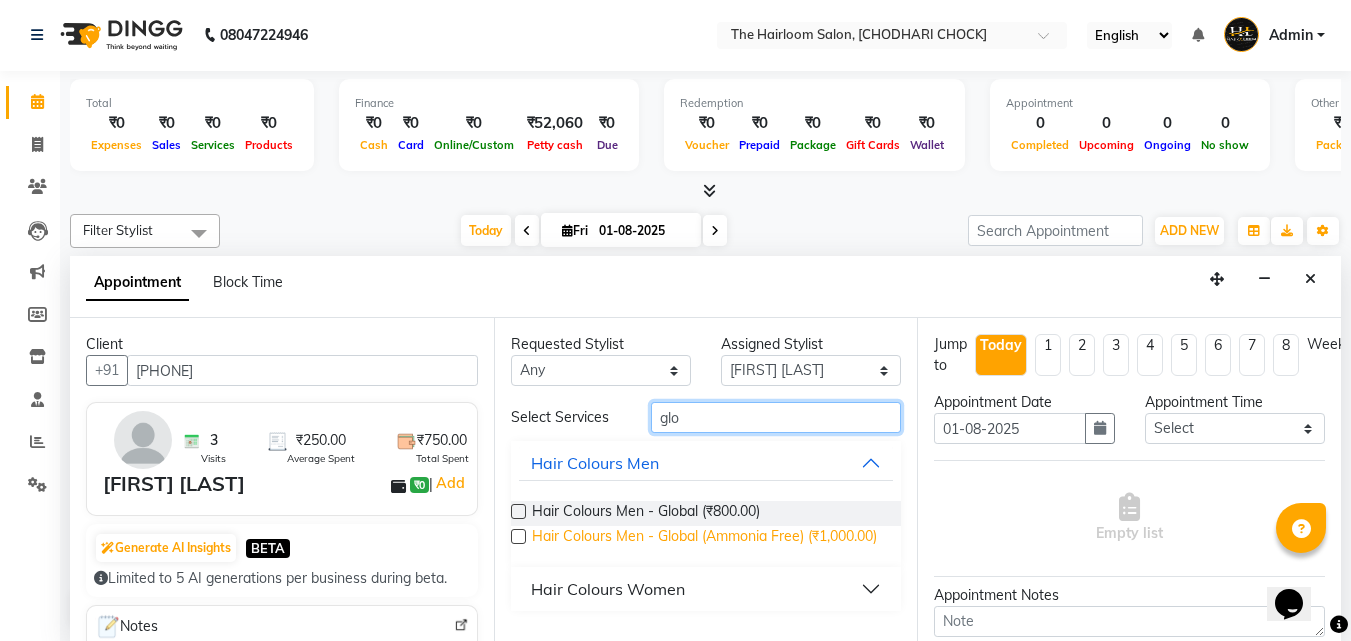 type on "glo" 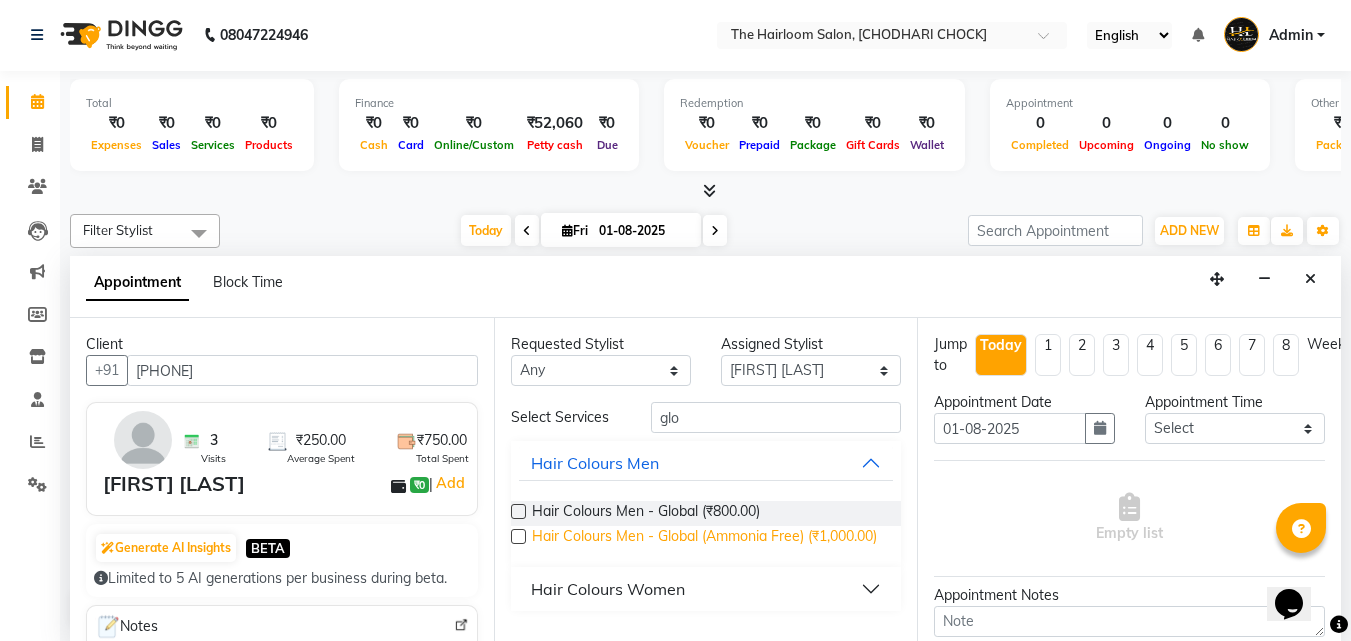 click on "Hair Colours Men  - Global (Ammonia Free) (₹1,000.00)" at bounding box center (704, 538) 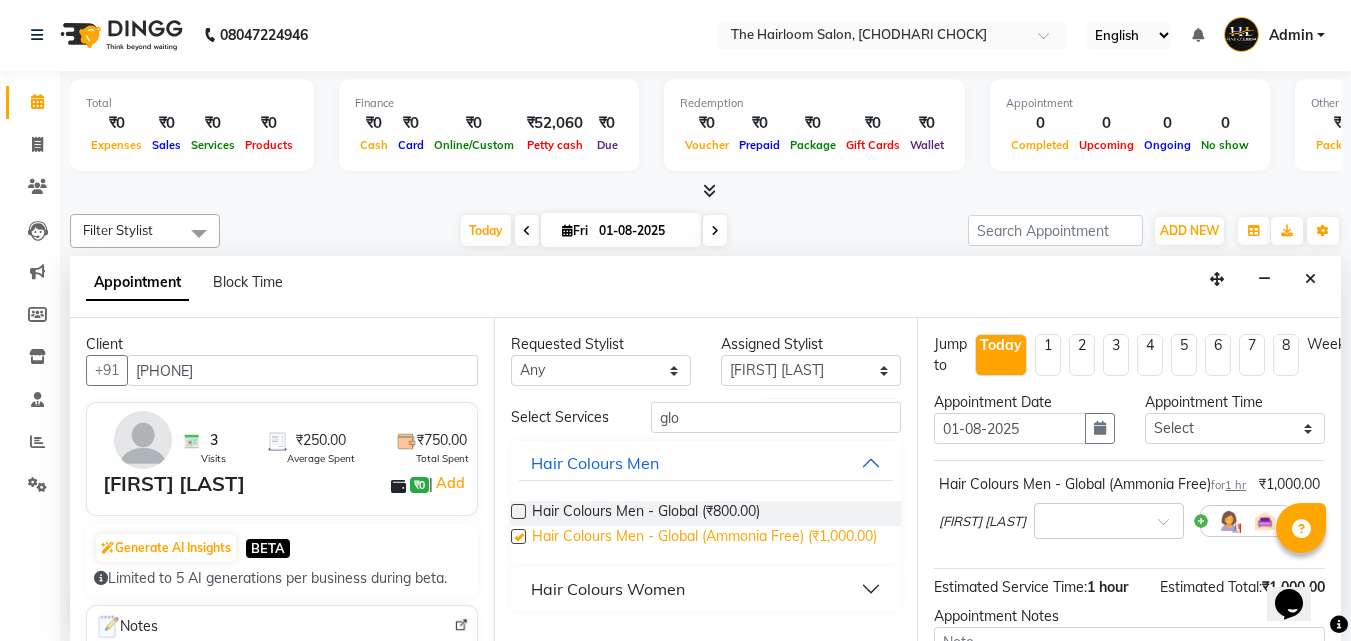 checkbox on "false" 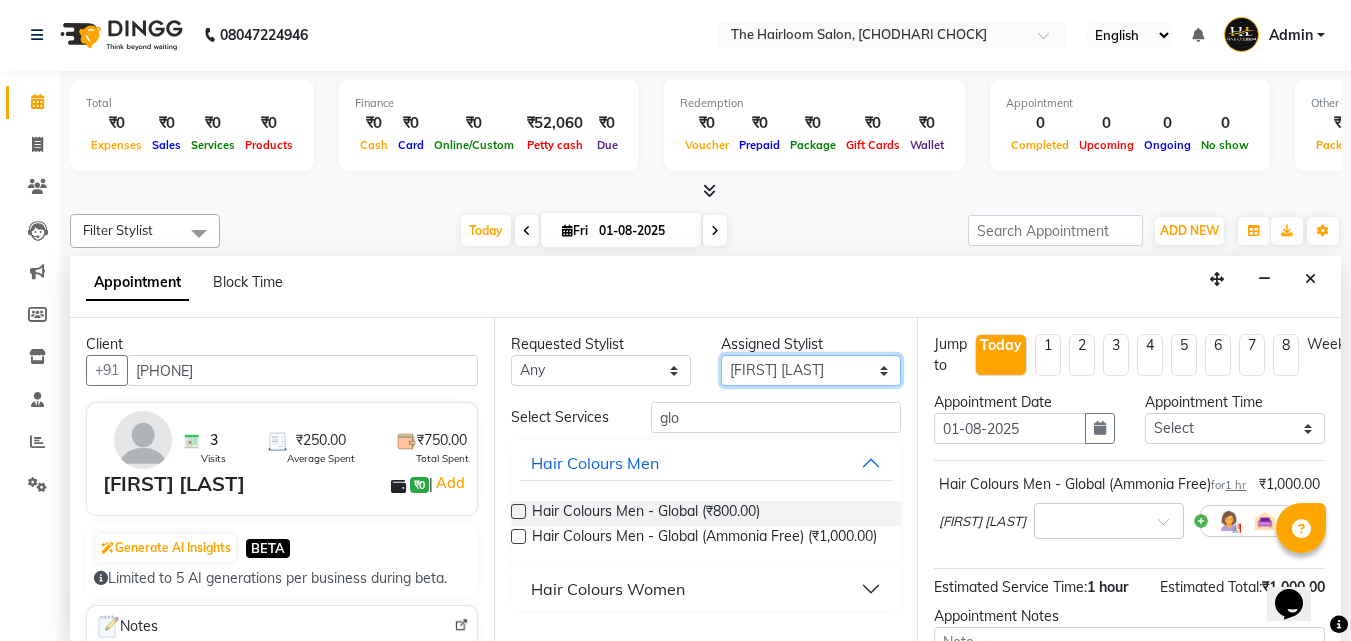 click on "Select [FIRST] [LAST] [FIRST] [LAST] [FIRST] [LAST] [FIRST] [LAST]" at bounding box center [811, 370] 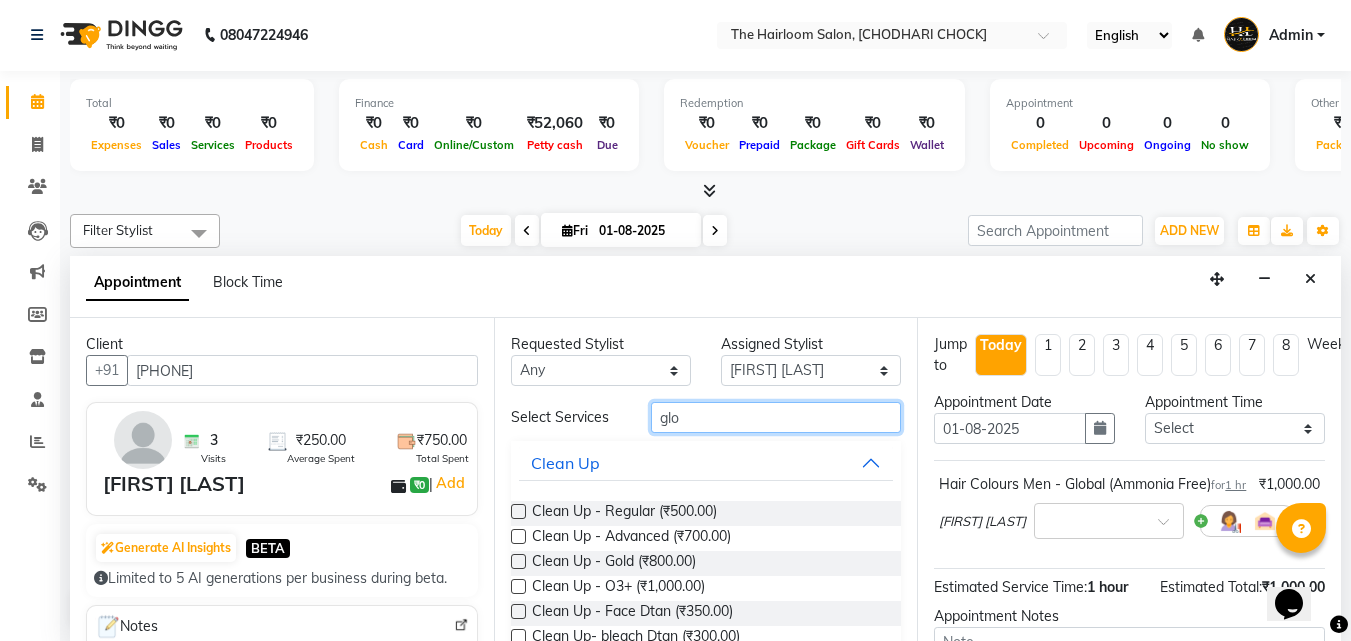 click on "glo" at bounding box center [776, 417] 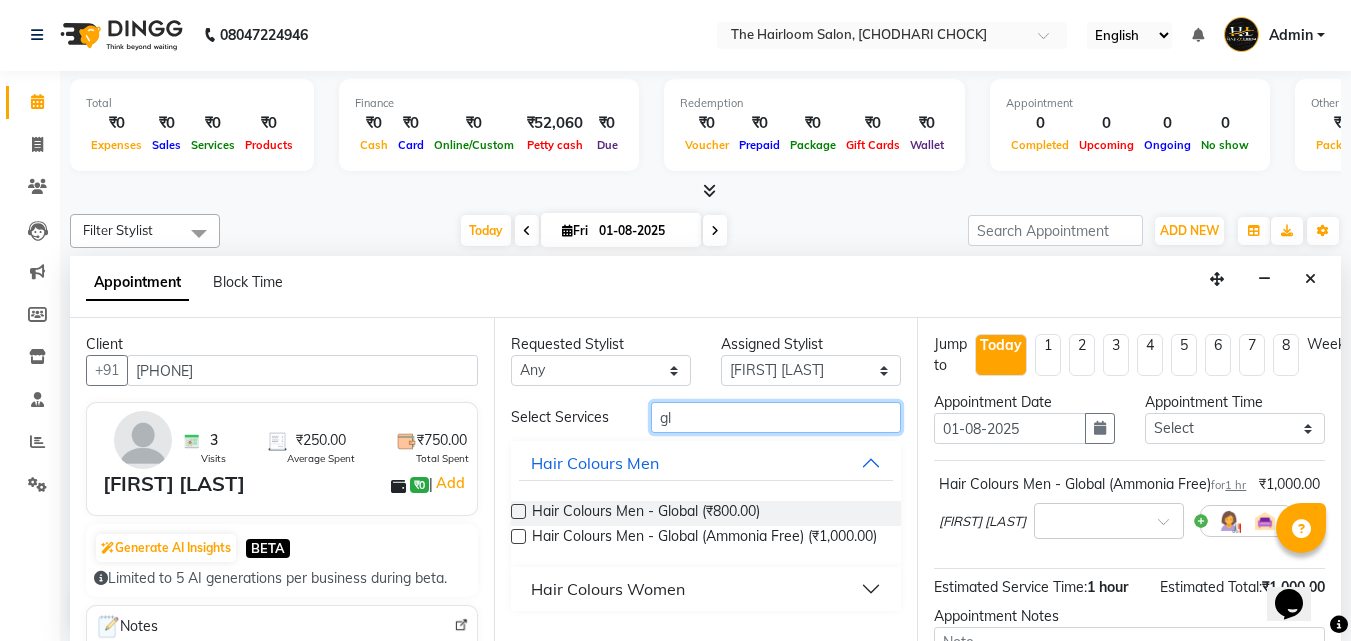 type on "g" 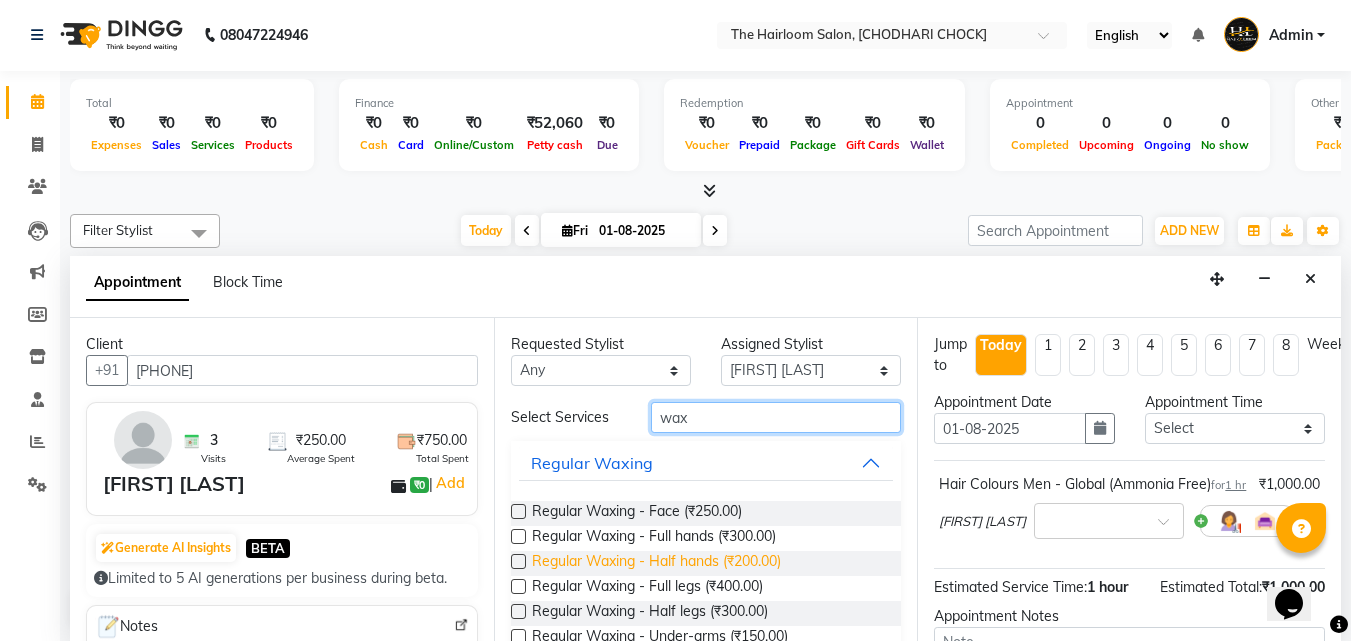 type on "wax" 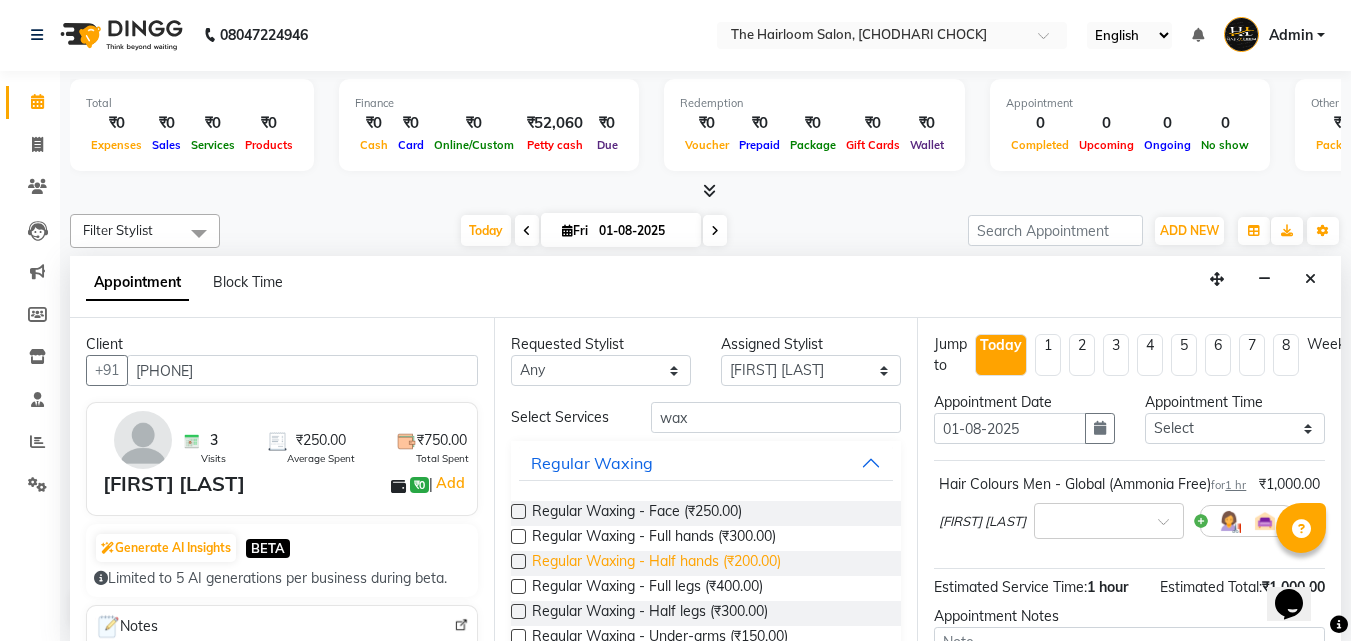 click on "Regular Waxing  - Half hands (₹200.00)" at bounding box center [656, 563] 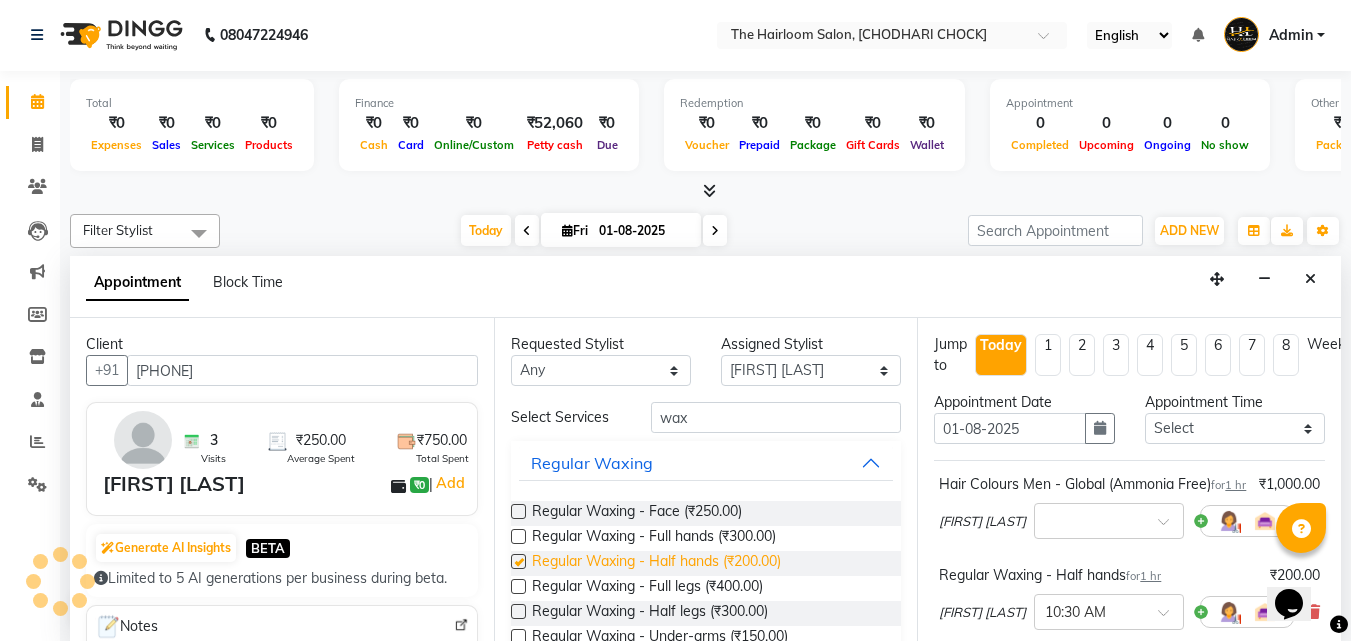 checkbox on "false" 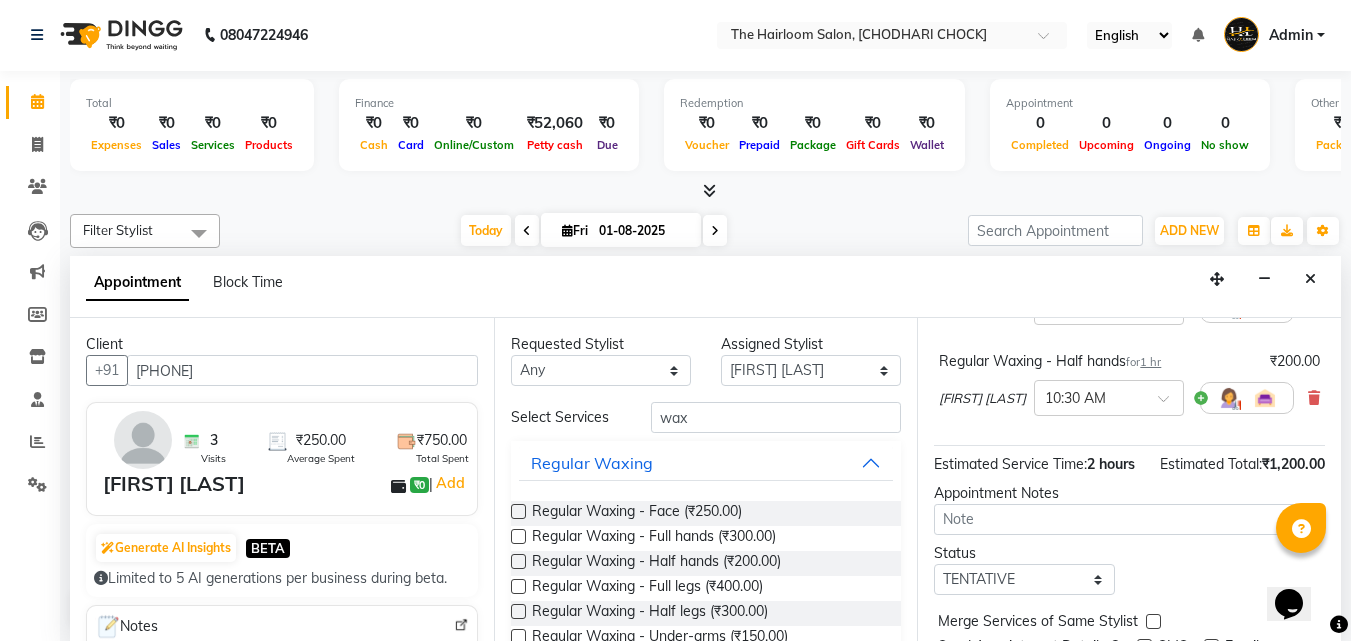 scroll, scrollTop: 354, scrollLeft: 0, axis: vertical 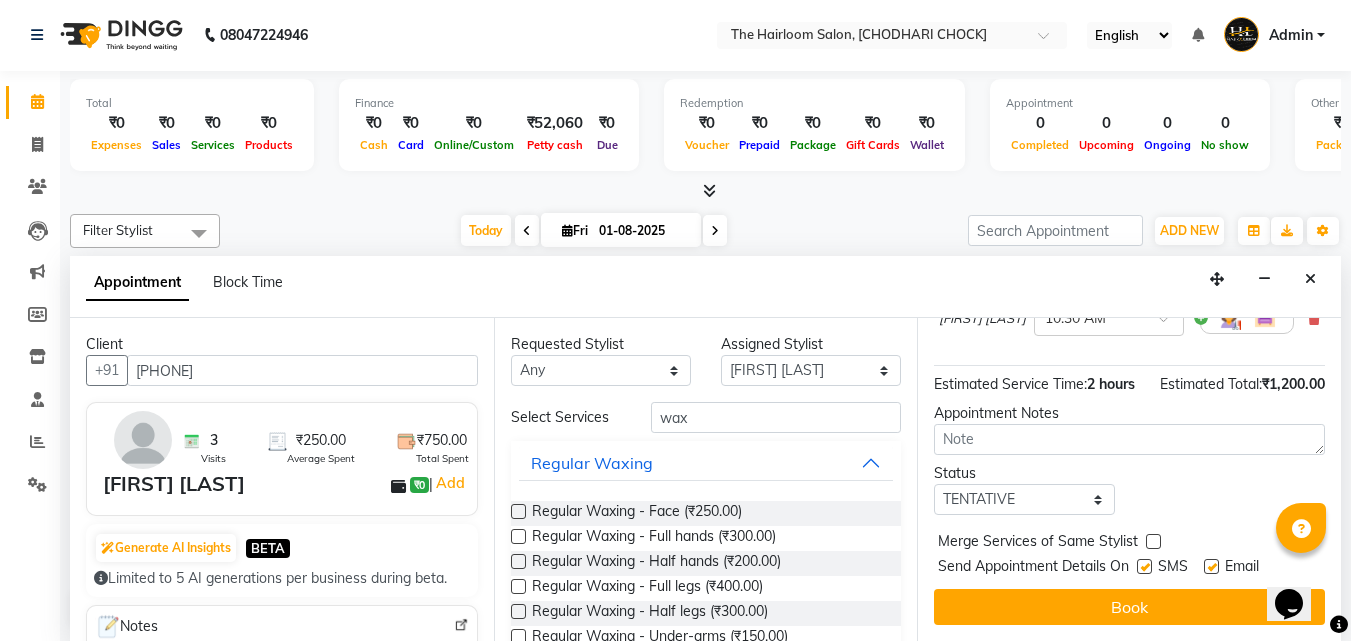 click at bounding box center [1211, 566] 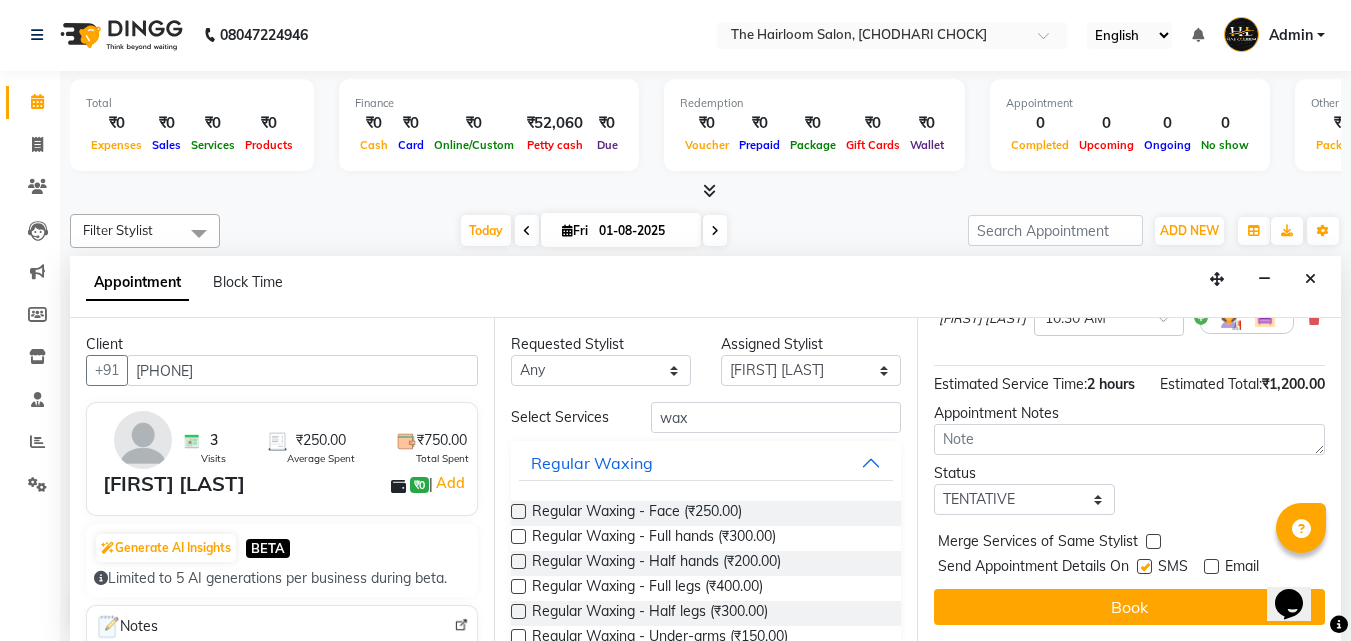 click at bounding box center [1144, 566] 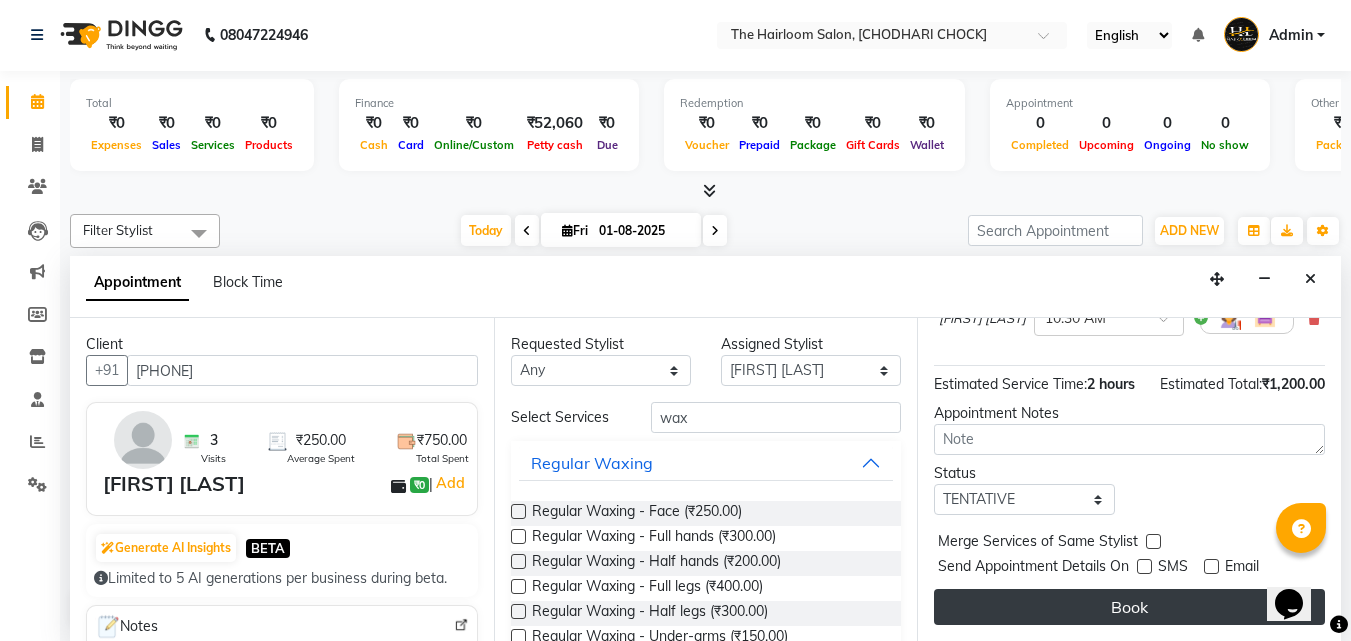 click on "Book" at bounding box center (1129, 607) 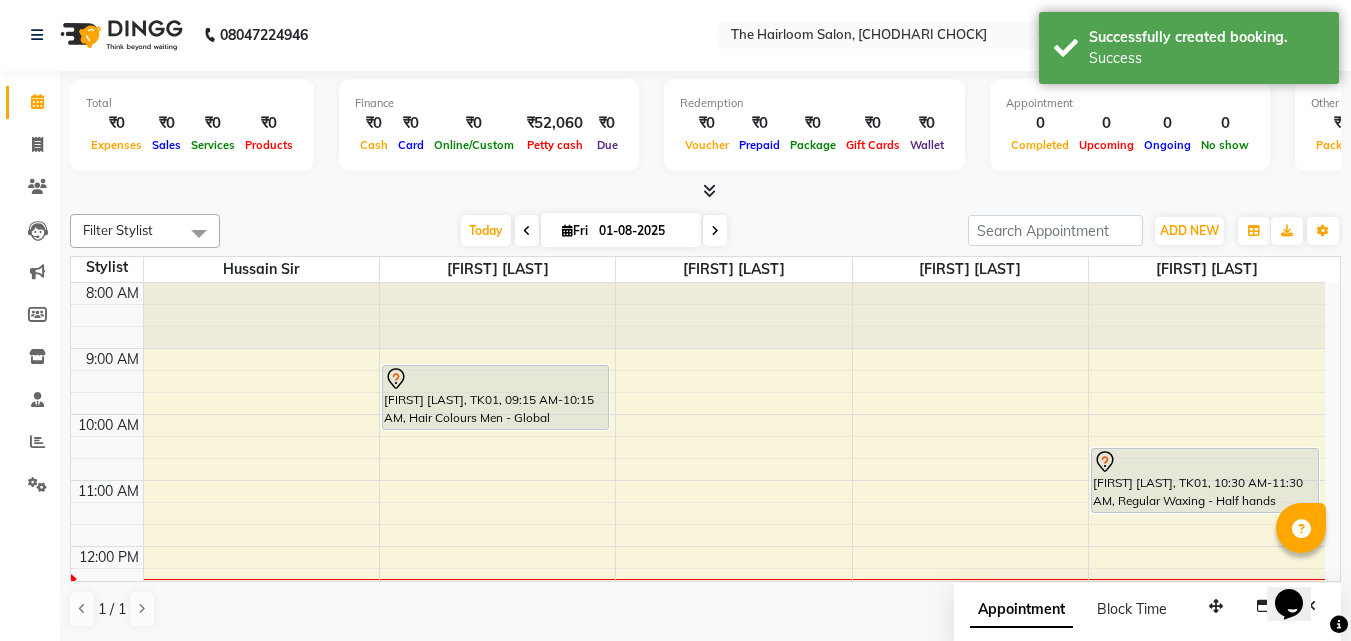 scroll, scrollTop: 0, scrollLeft: 0, axis: both 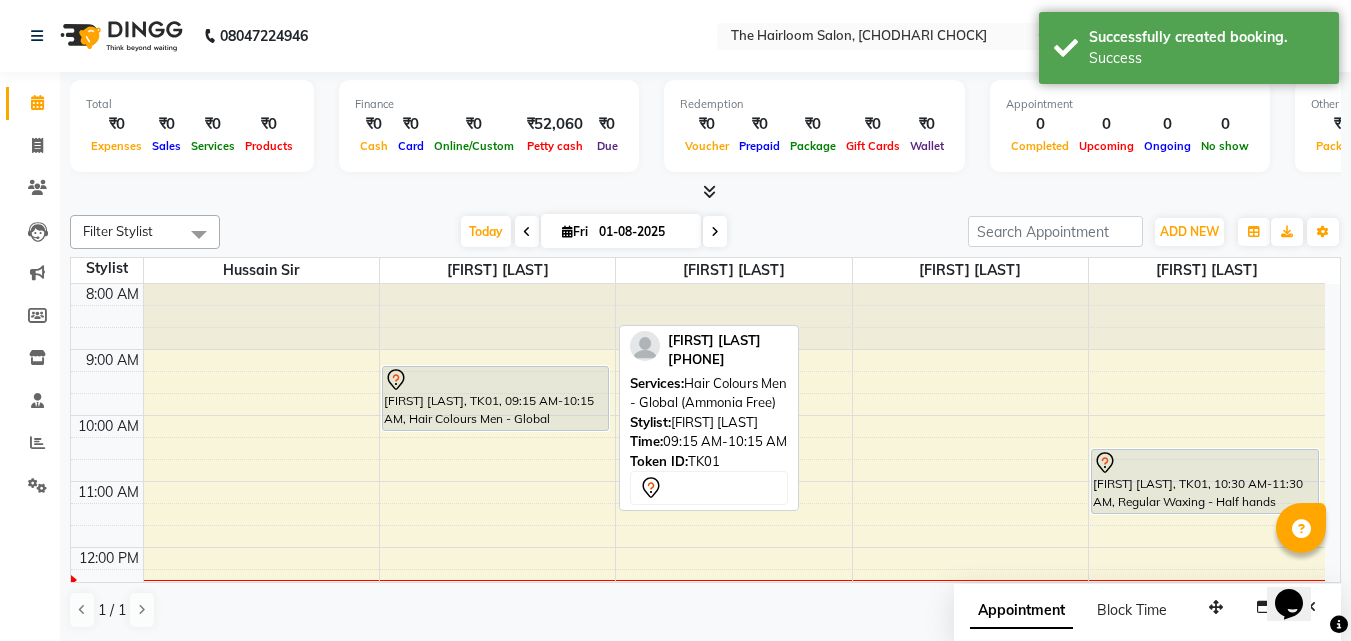 click at bounding box center (496, 380) 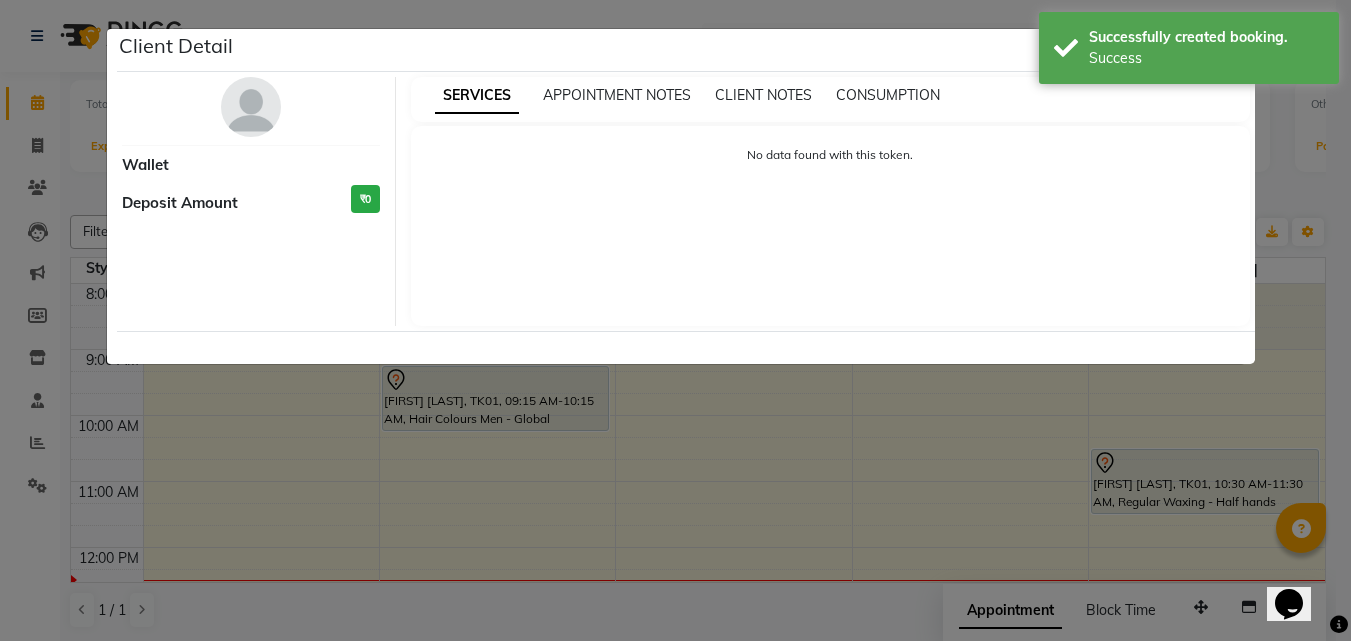 select on "7" 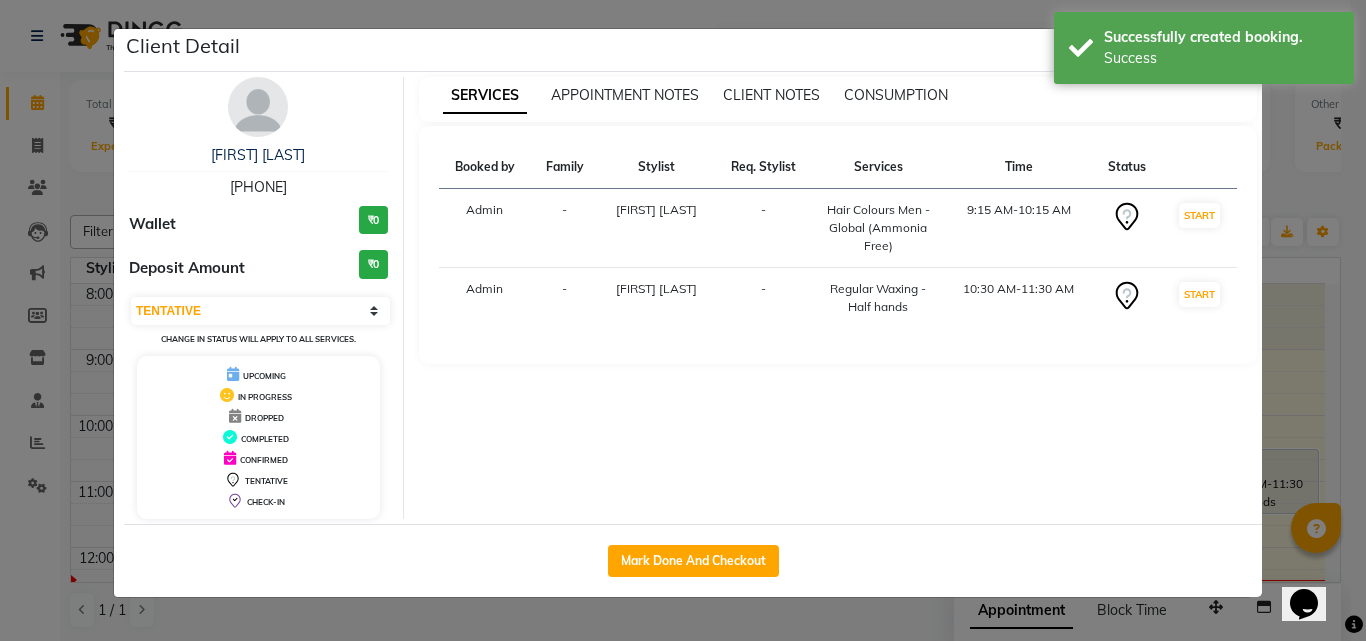 drag, startPoint x: 686, startPoint y: 560, endPoint x: 1051, endPoint y: 434, distance: 386.136 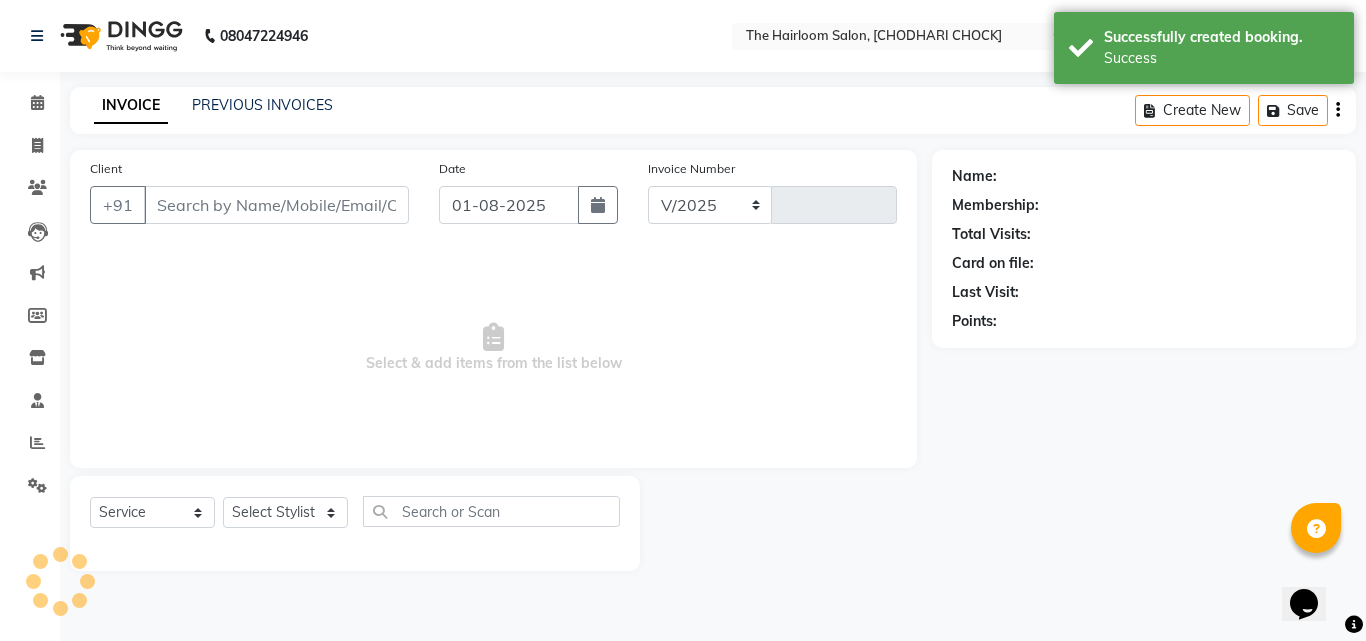 select on "5926" 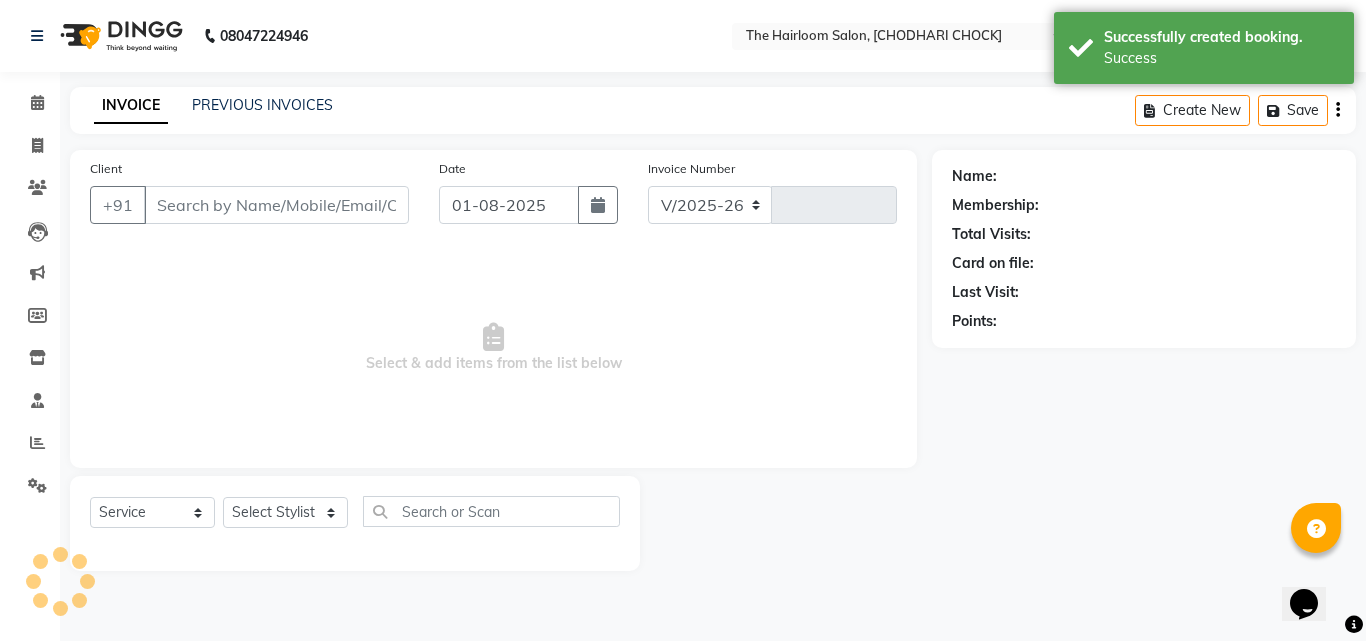type on "2652" 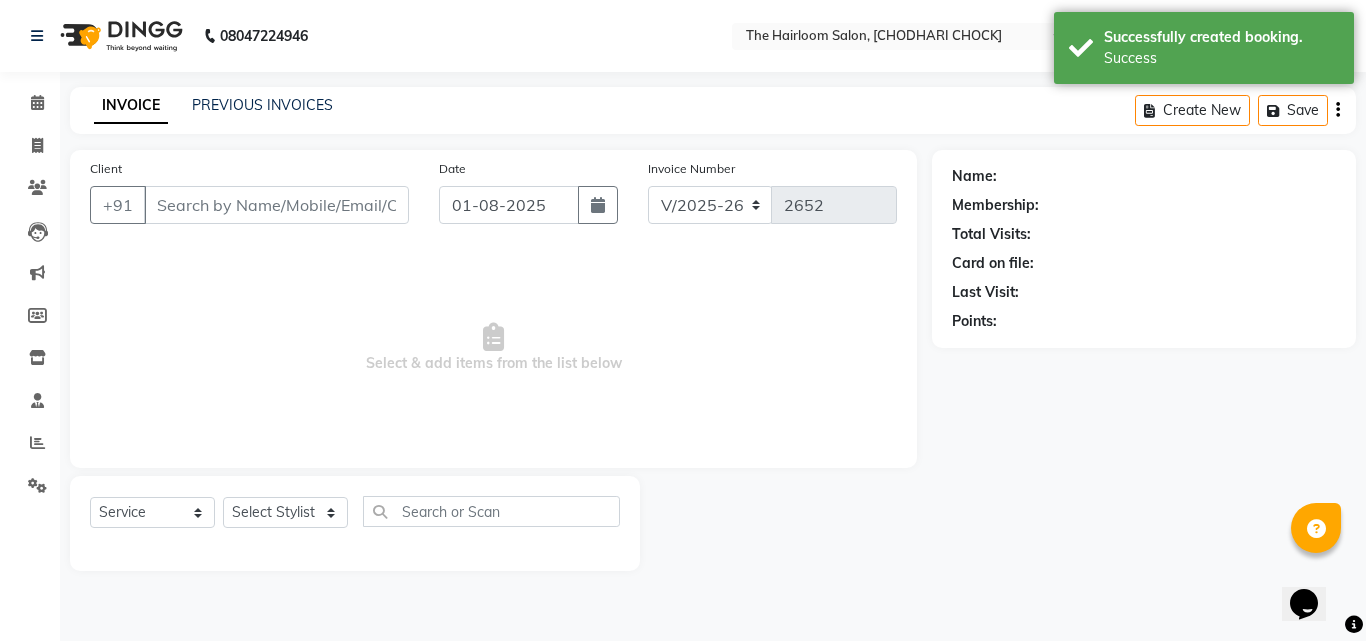 type on "[PHONE]" 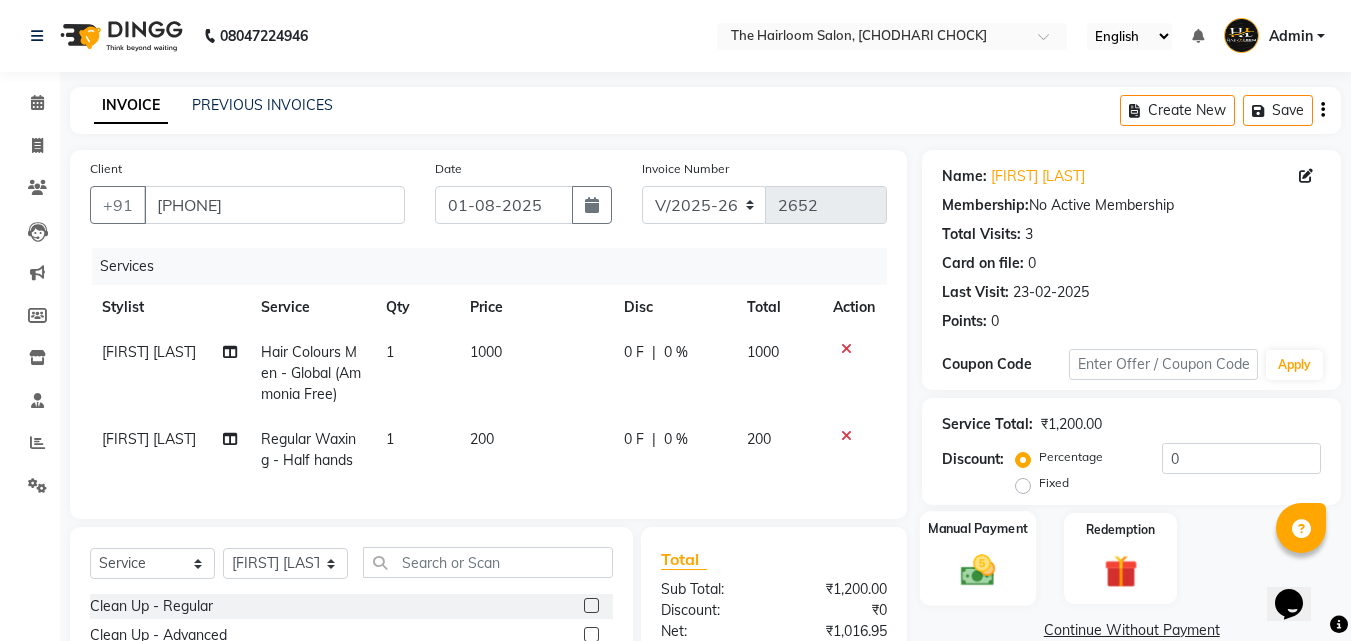 click on "Manual Payment" 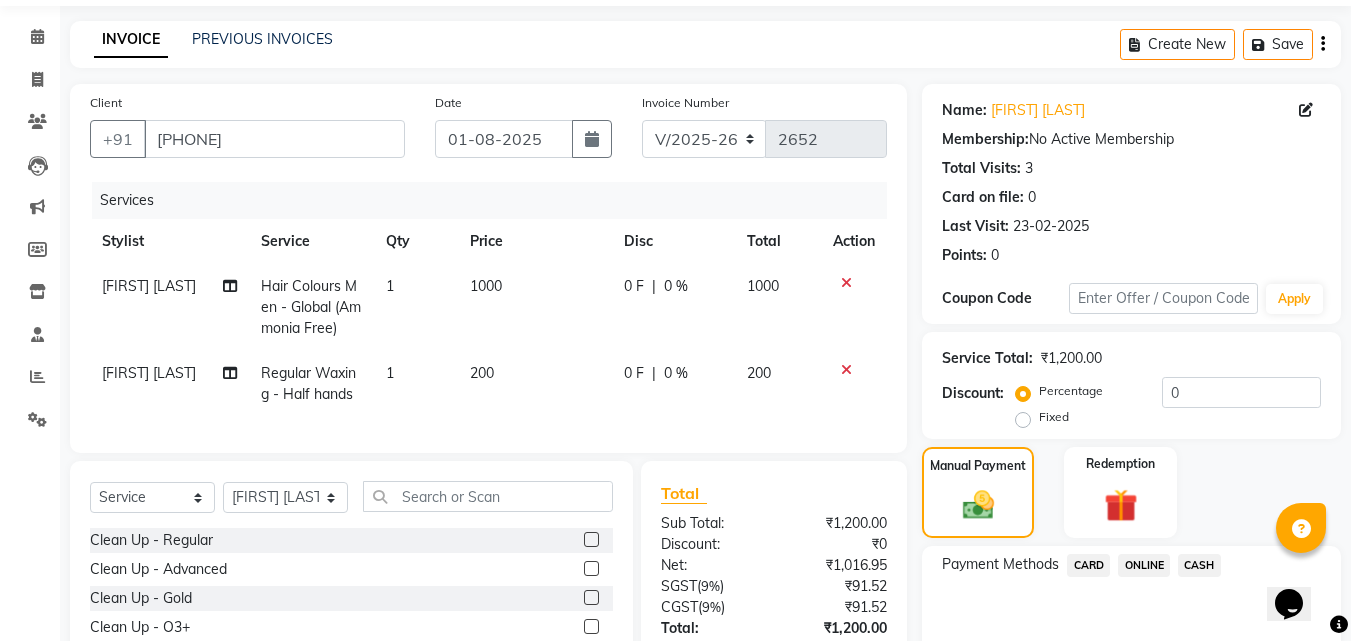 scroll, scrollTop: 200, scrollLeft: 0, axis: vertical 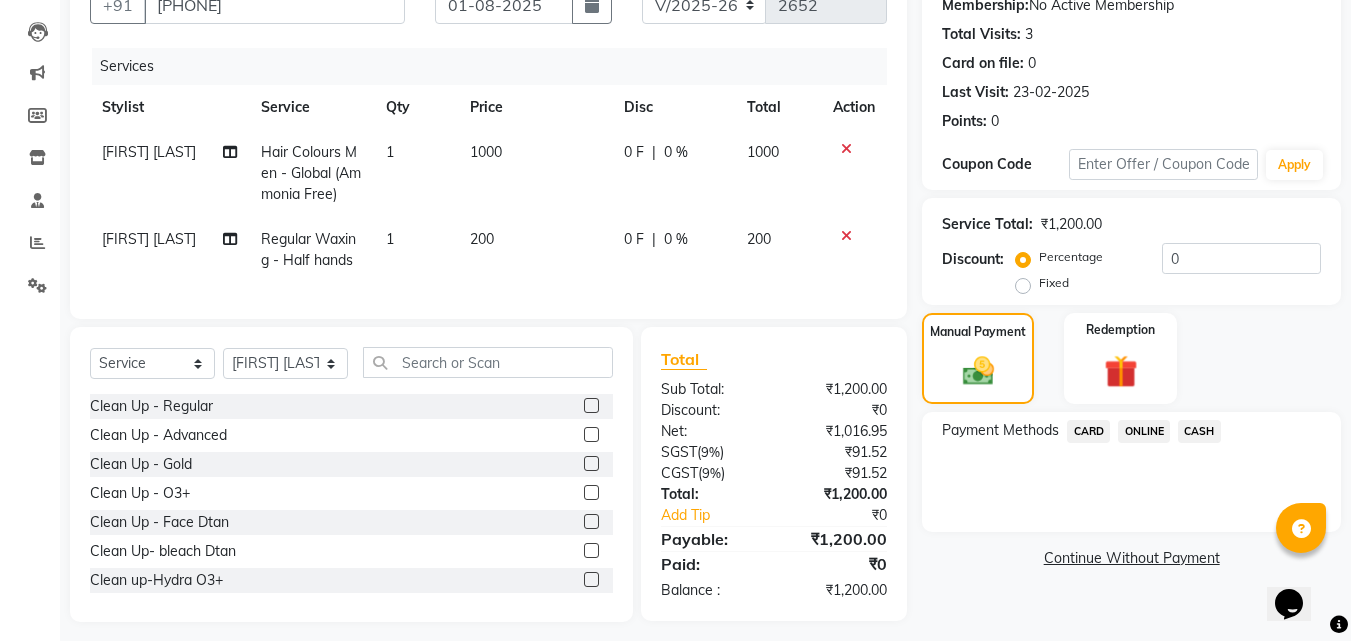 click on "Name: [FIRST] [LAST] Membership:  No Active Membership  Total Visits:  3 Card on file:  0 Last Visit:   23-02-2025 Points:   0  Coupon Code Apply Service Total:  ₹1,200.00  Discount:  Percentage   Fixed  0 Manual Payment Redemption Payment Methods  CARD   ONLINE   CASH   Continue Without Payment" 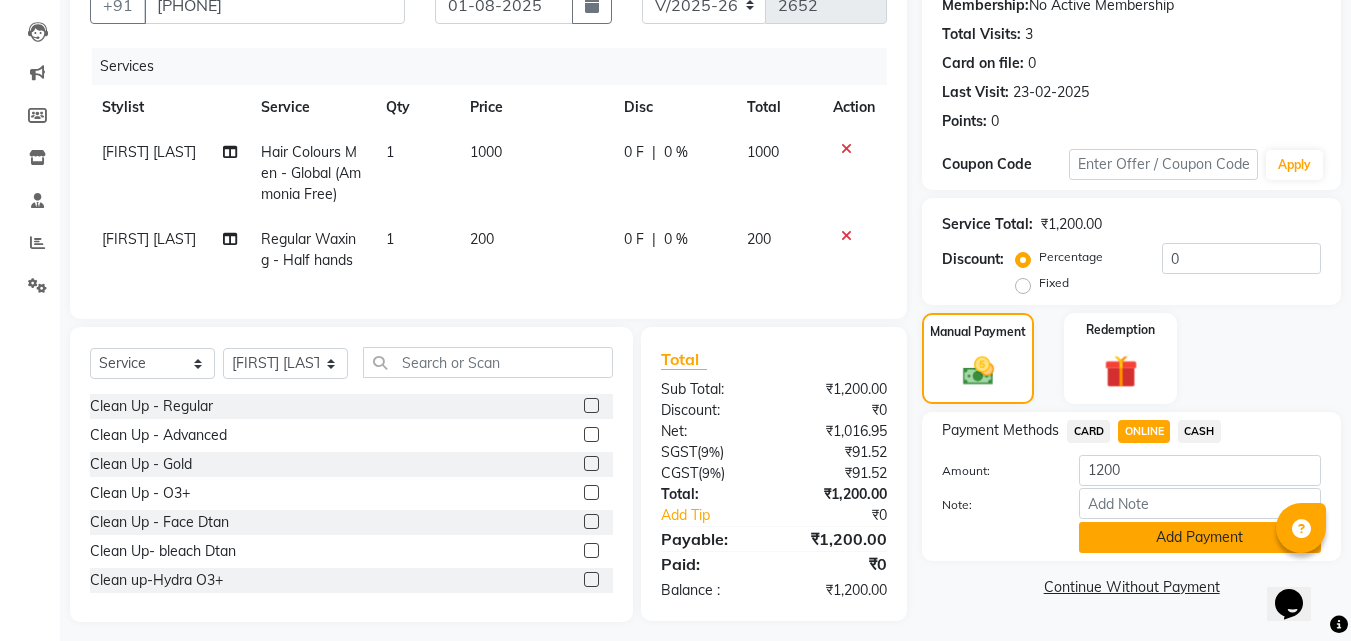click on "Add Payment" 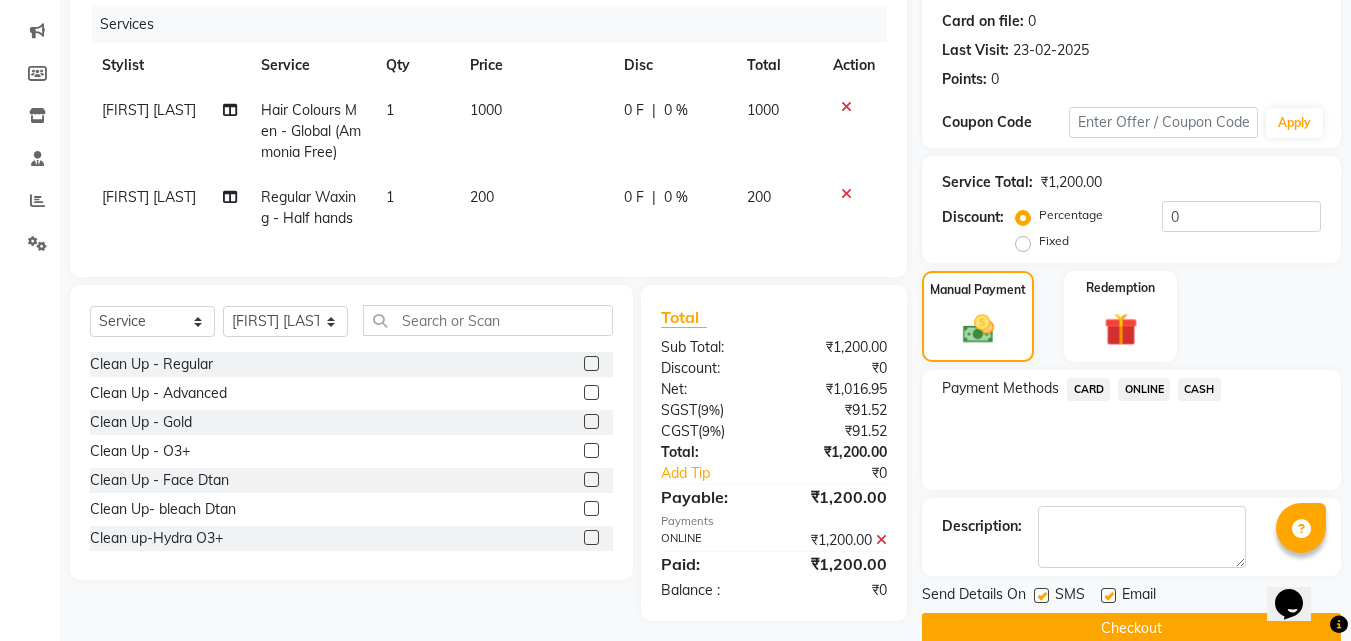 scroll, scrollTop: 275, scrollLeft: 0, axis: vertical 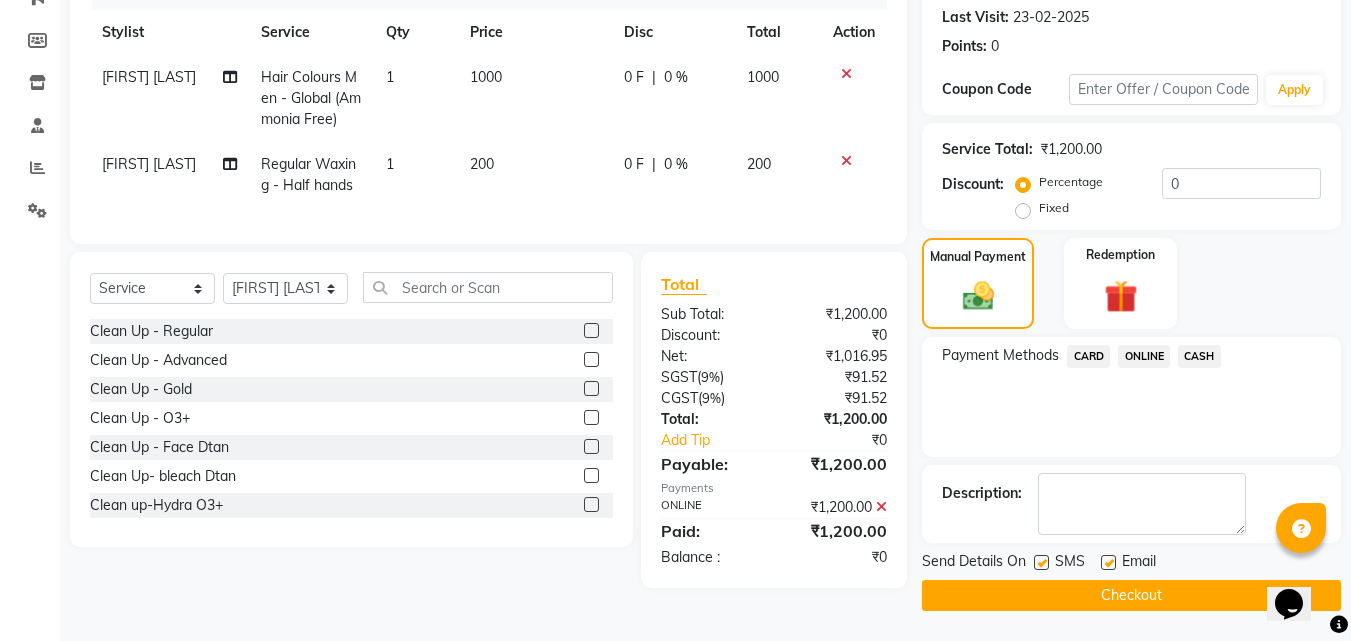 click 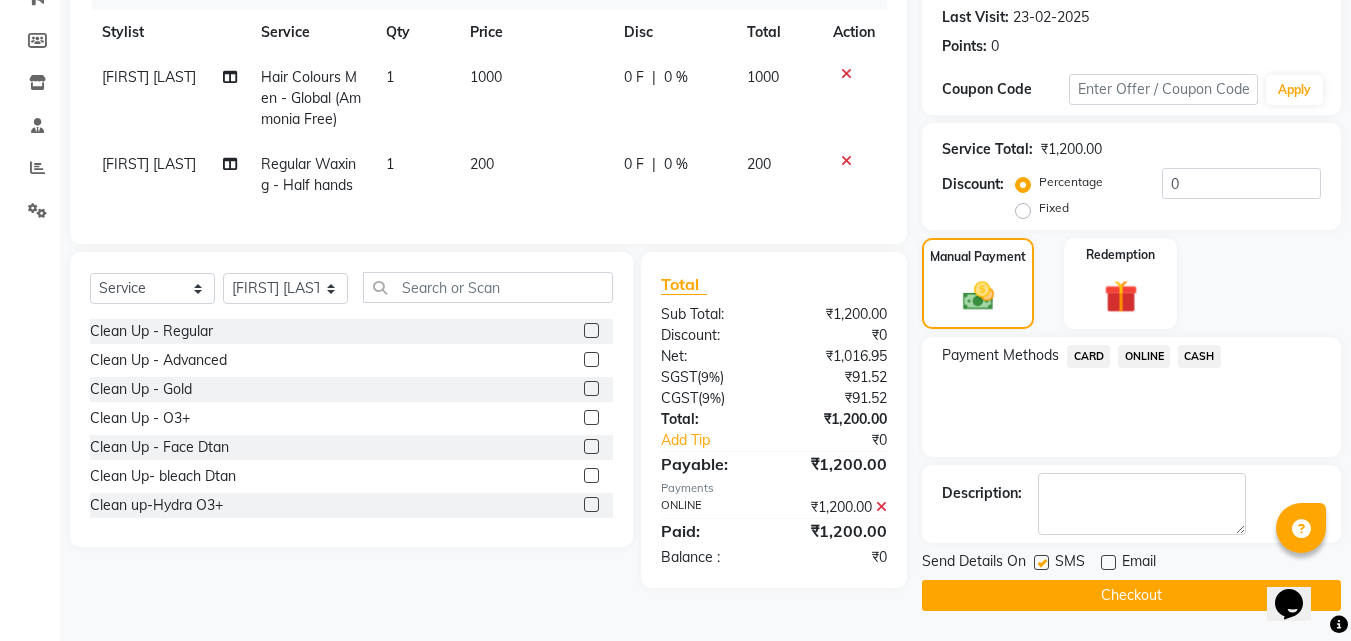click 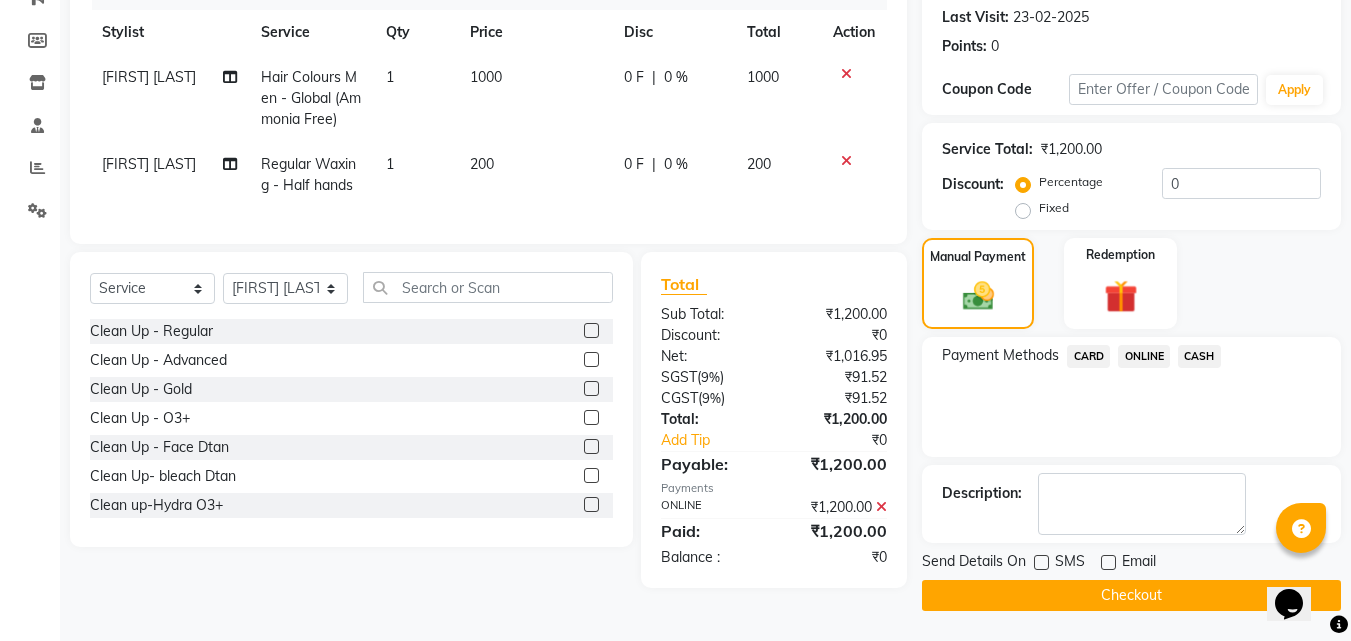 click on "Checkout" 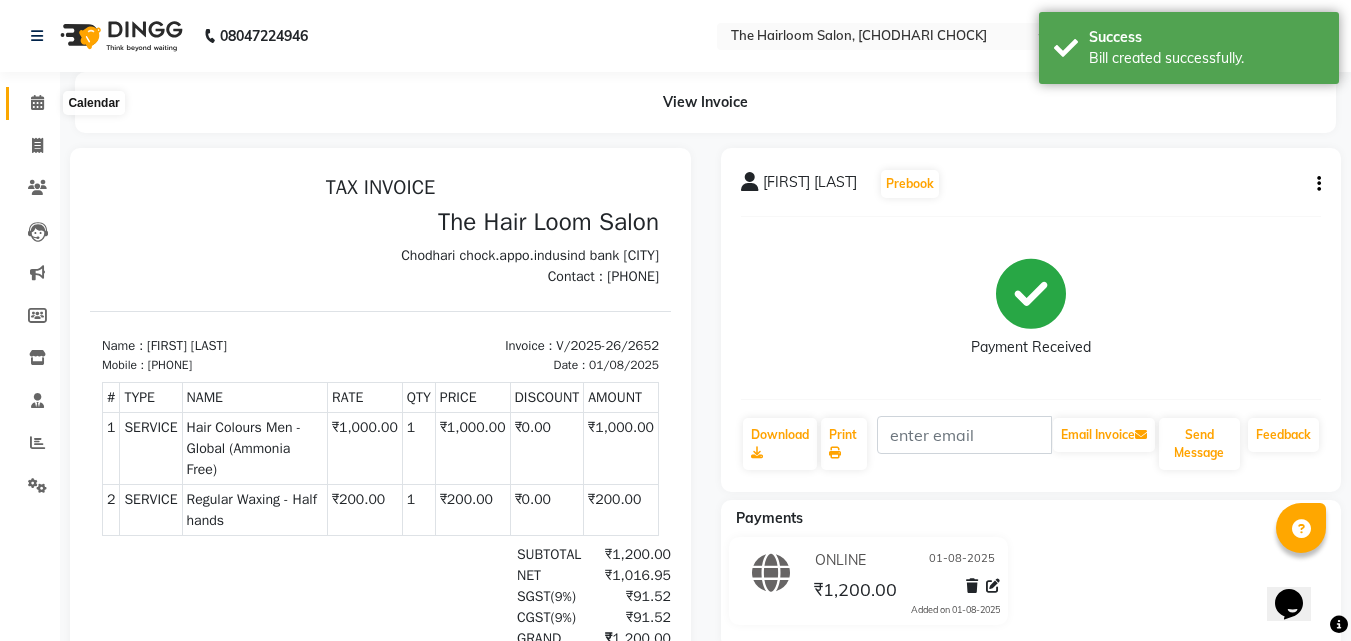 scroll, scrollTop: 0, scrollLeft: 0, axis: both 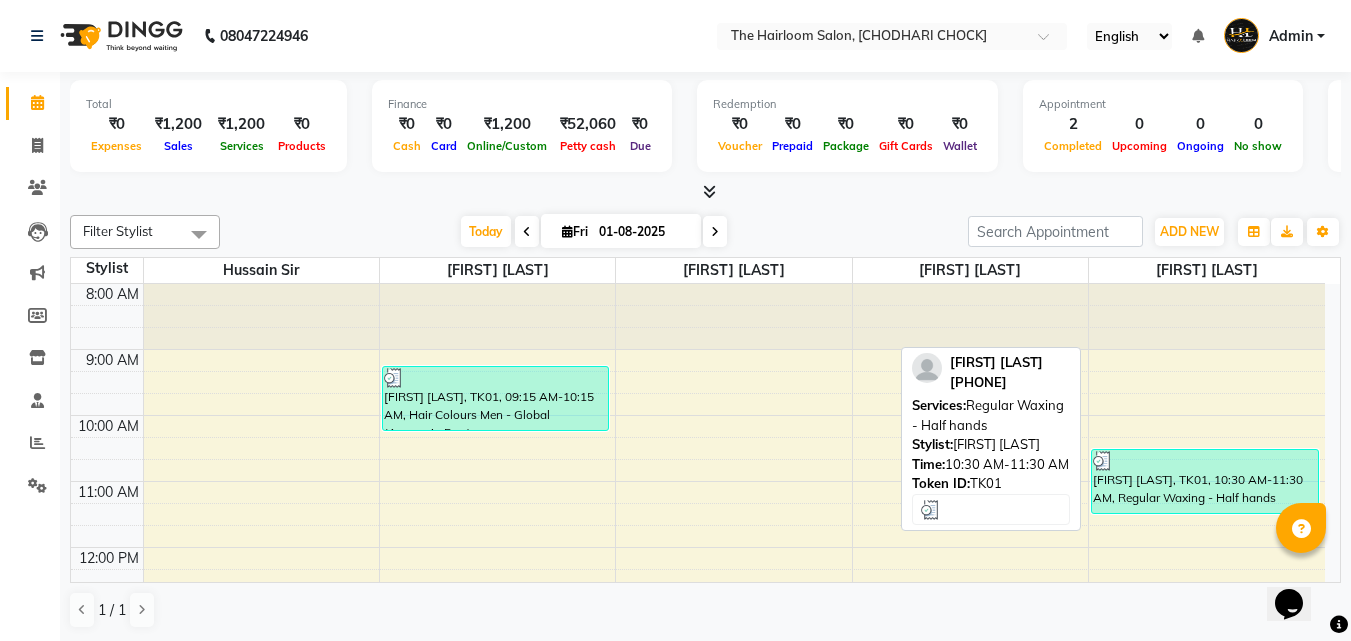 click on "[FIRST] [LAST], TK01, 10:30 AM-11:30 AM, Regular Waxing  - Half hands" at bounding box center (1205, 481) 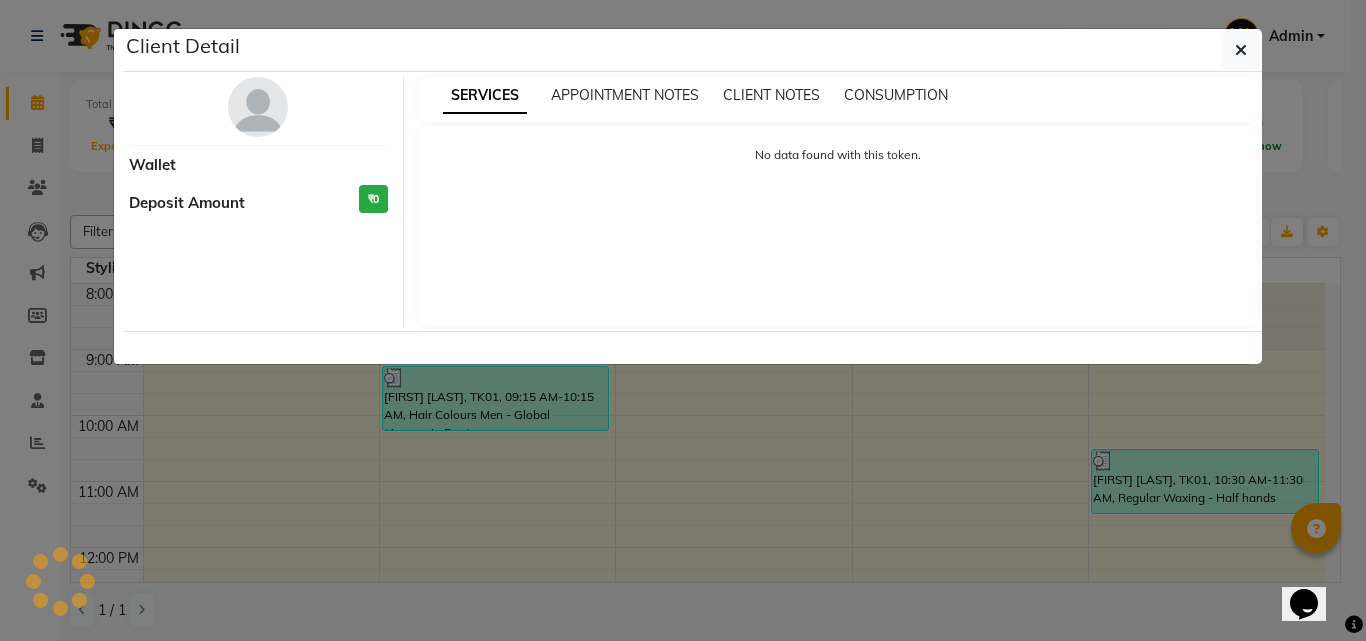 select on "3" 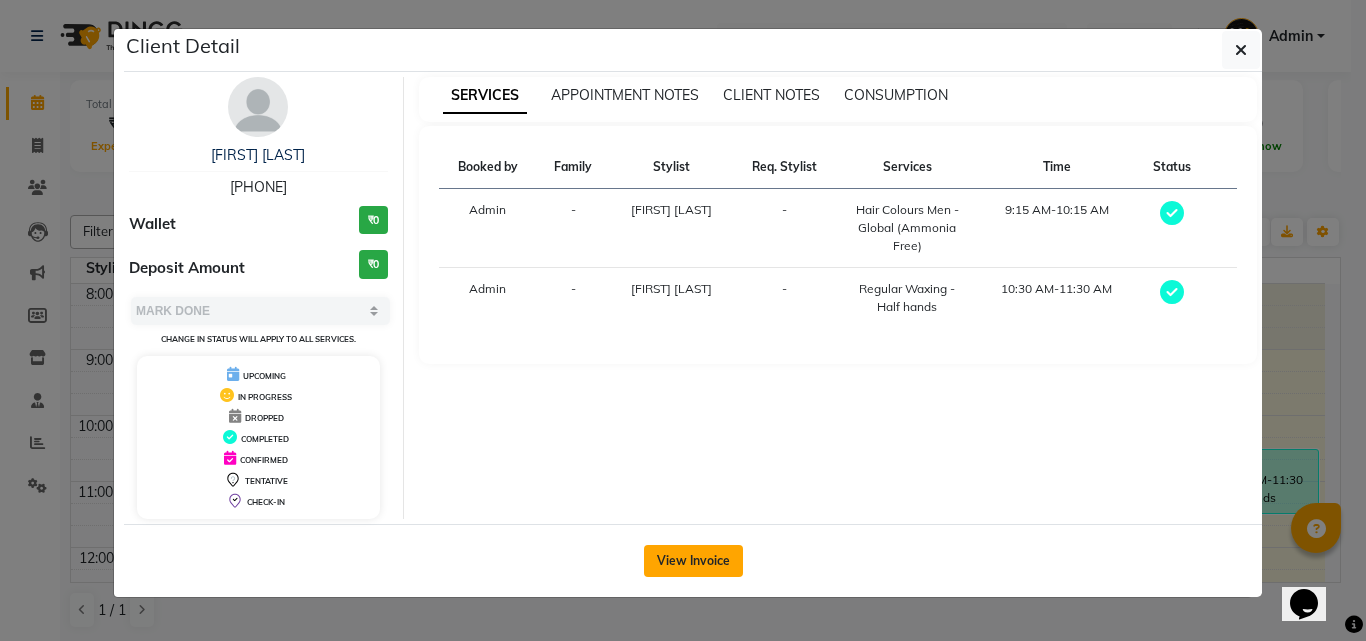 click on "View Invoice" 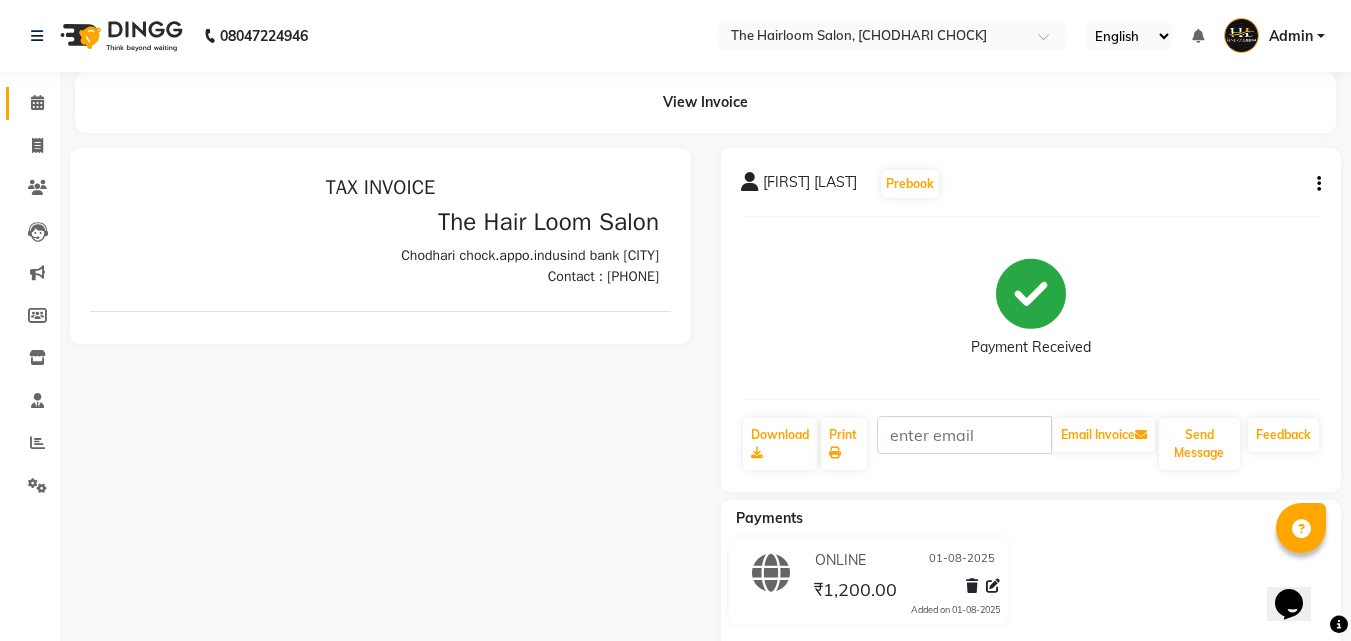 scroll, scrollTop: 0, scrollLeft: 0, axis: both 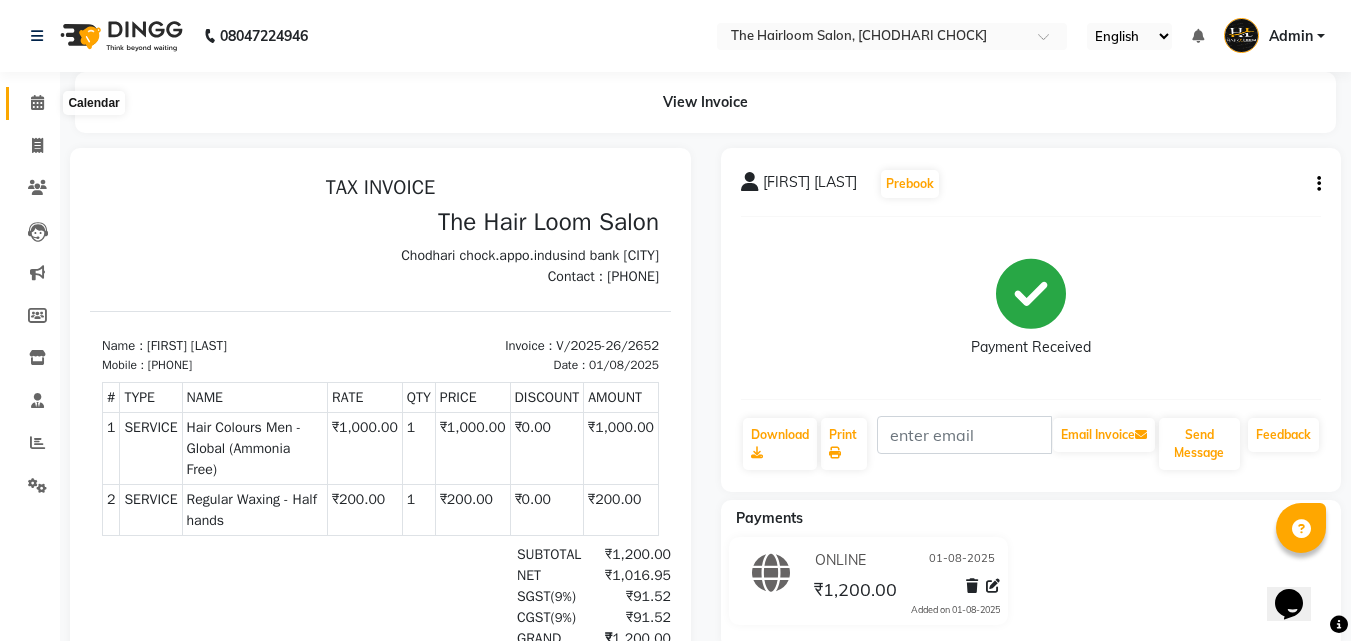click 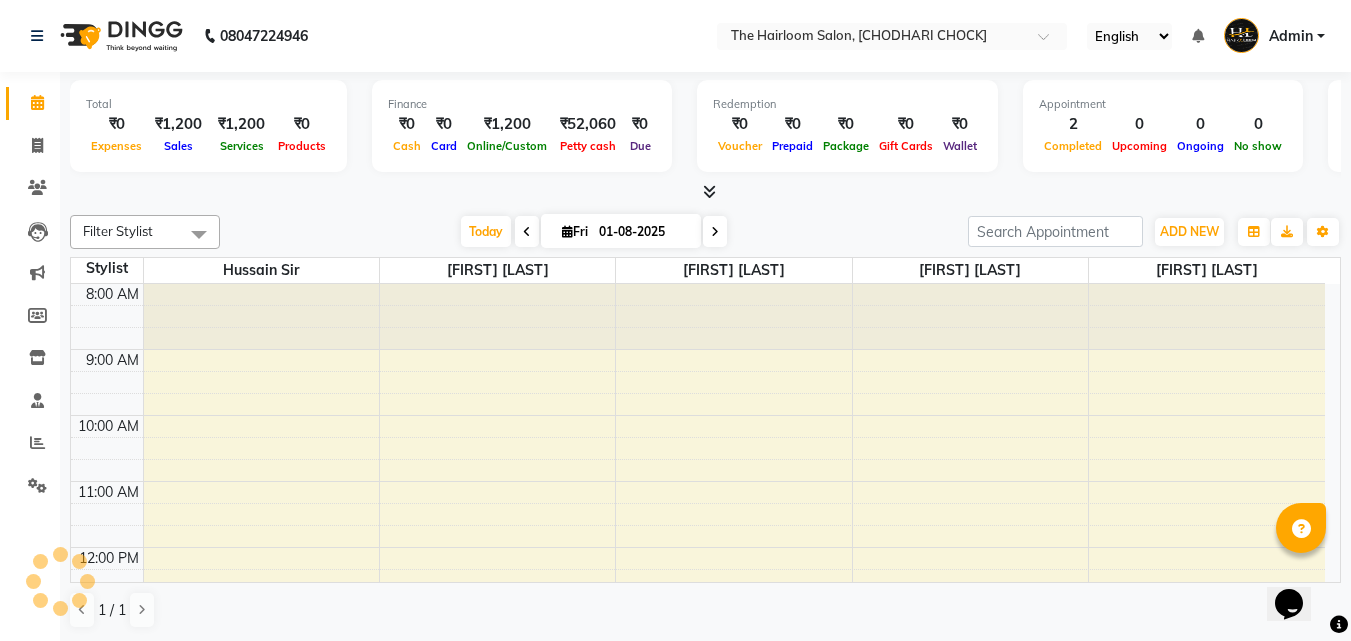 scroll, scrollTop: 0, scrollLeft: 0, axis: both 